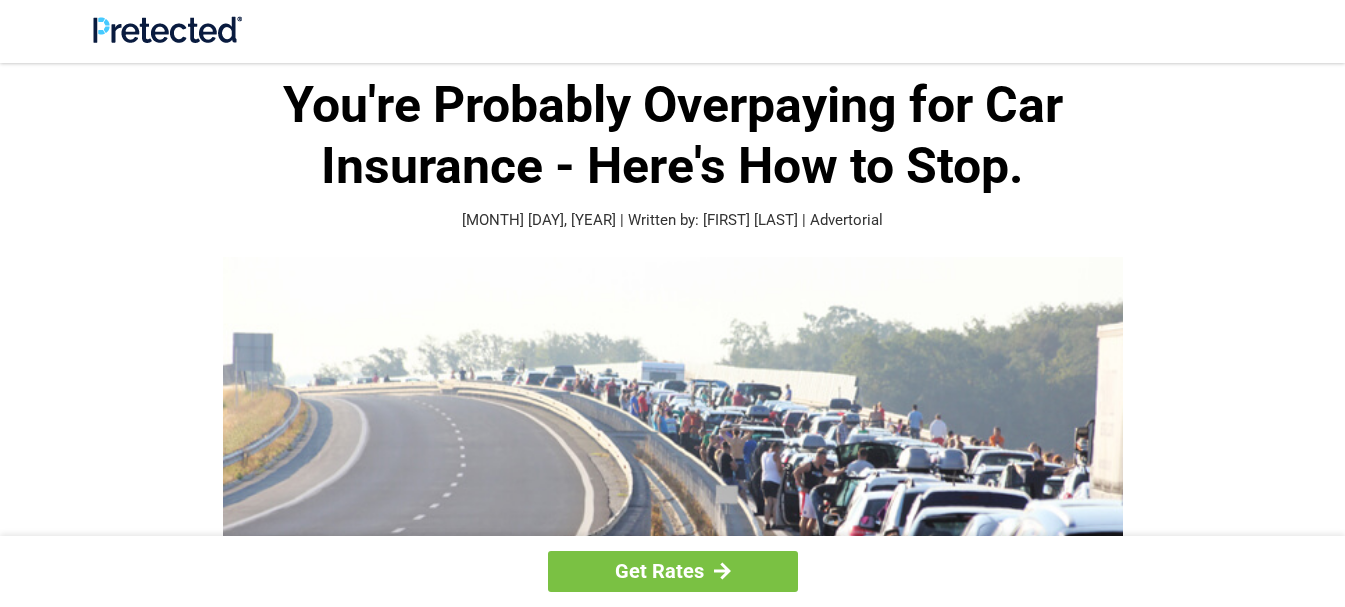 scroll, scrollTop: 0, scrollLeft: 0, axis: both 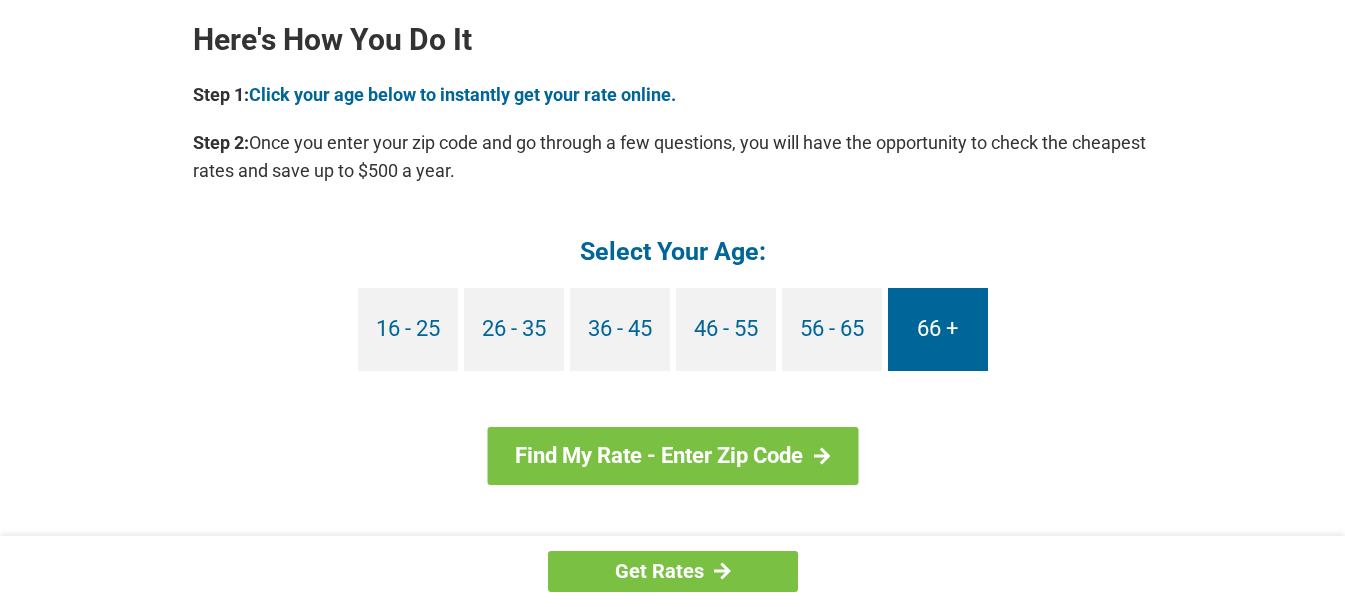 click on "66 +" at bounding box center (938, 329) 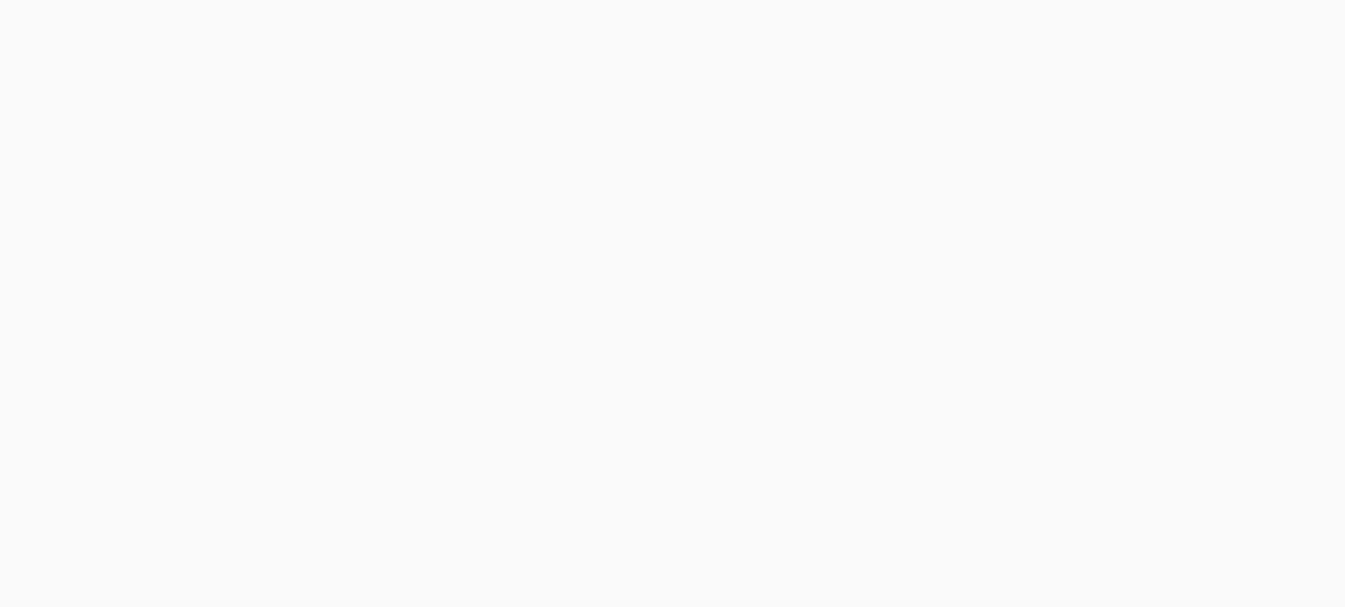 scroll, scrollTop: 0, scrollLeft: 0, axis: both 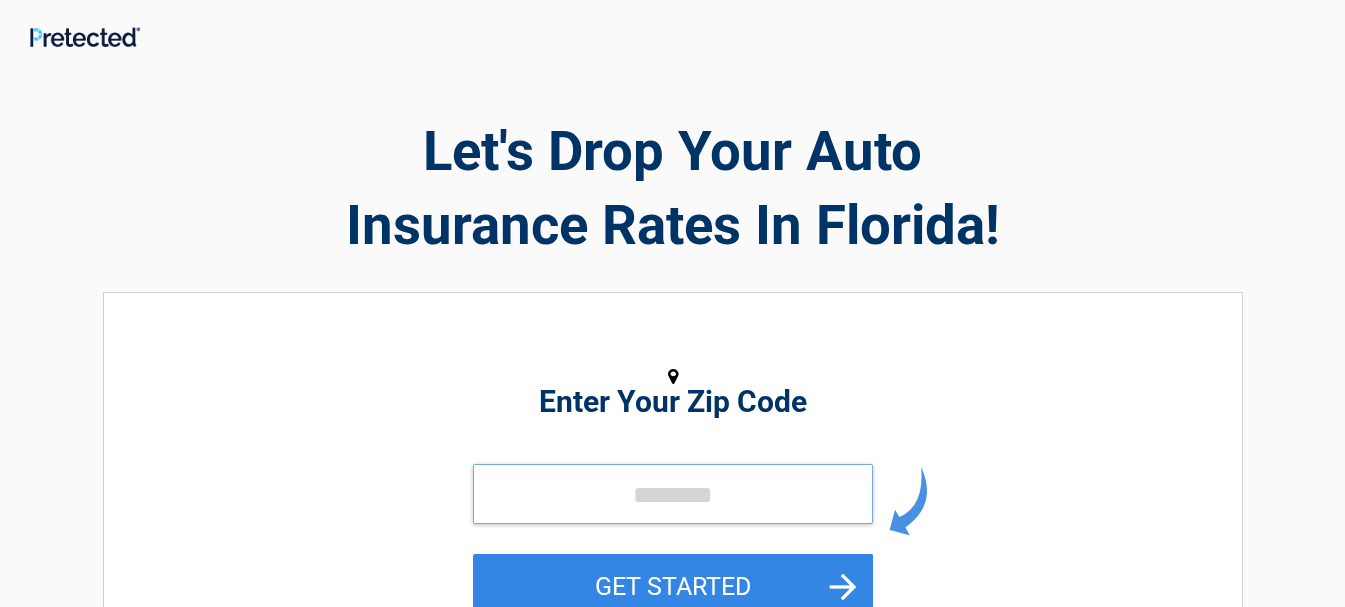 click at bounding box center (673, 494) 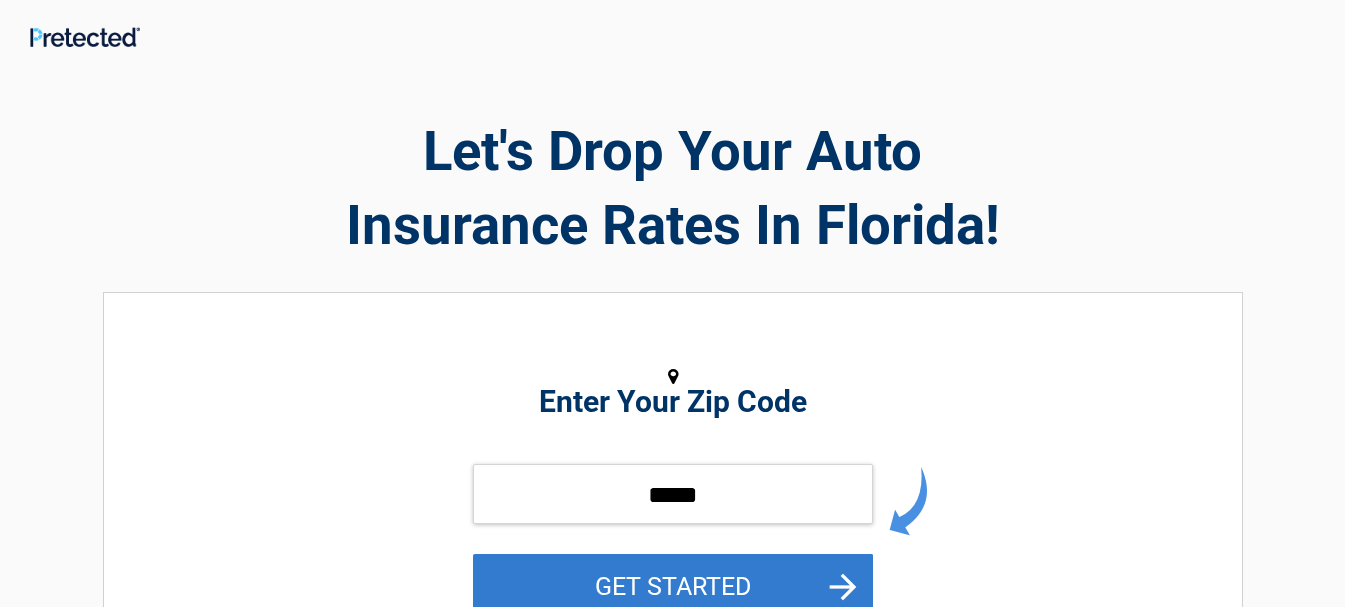 click on "GET STARTED" at bounding box center [673, 586] 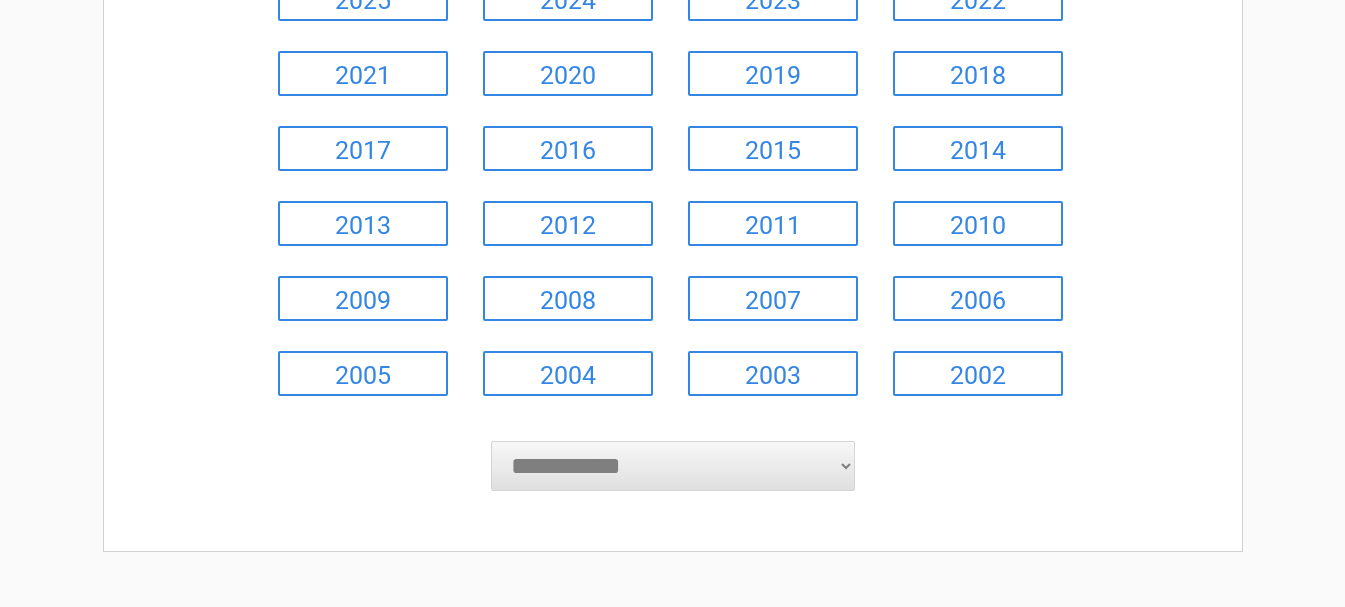 scroll, scrollTop: 401, scrollLeft: 0, axis: vertical 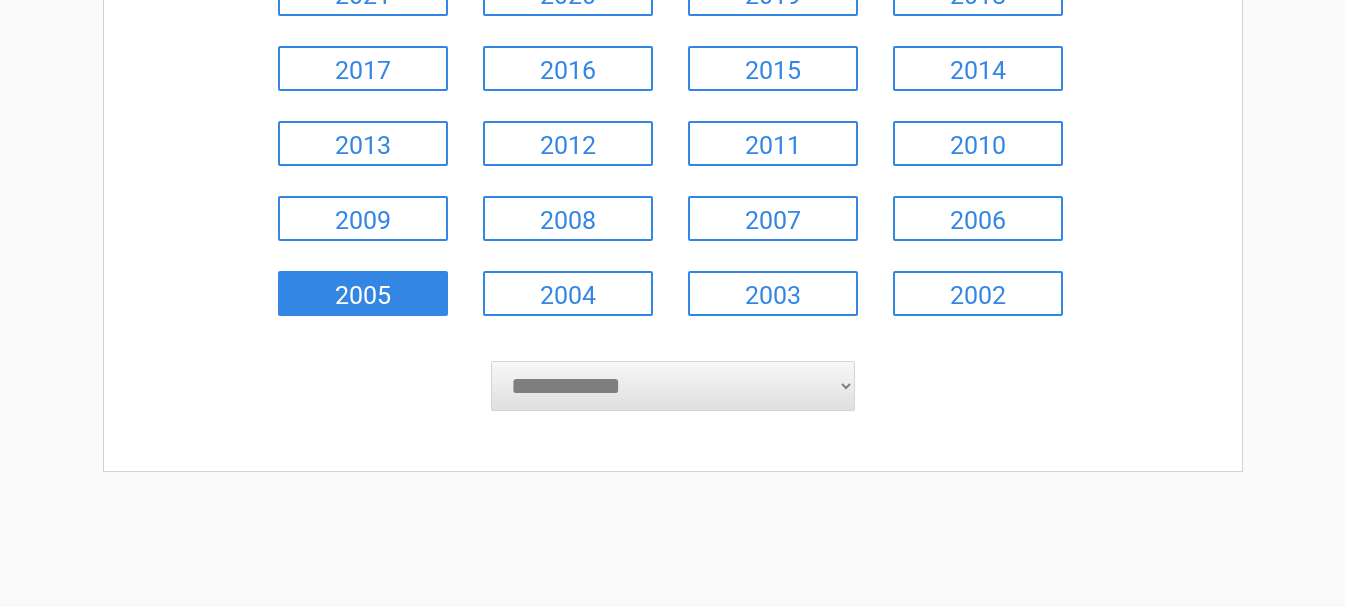 click on "2005" at bounding box center [363, 293] 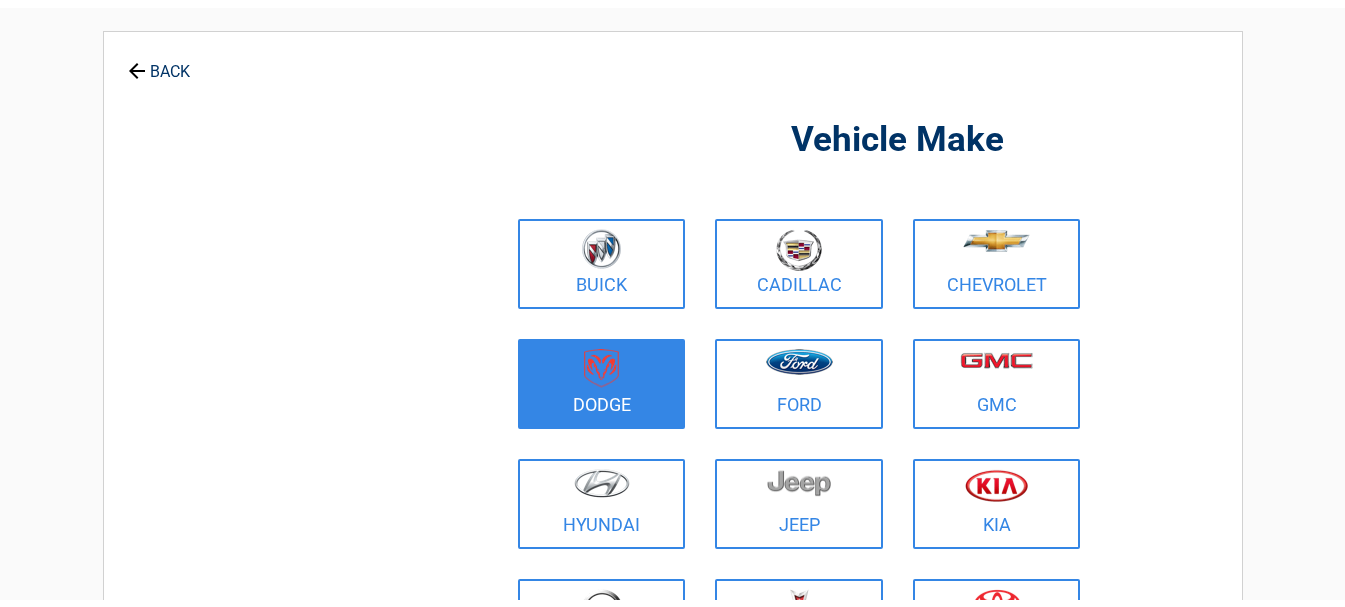 scroll, scrollTop: 0, scrollLeft: 0, axis: both 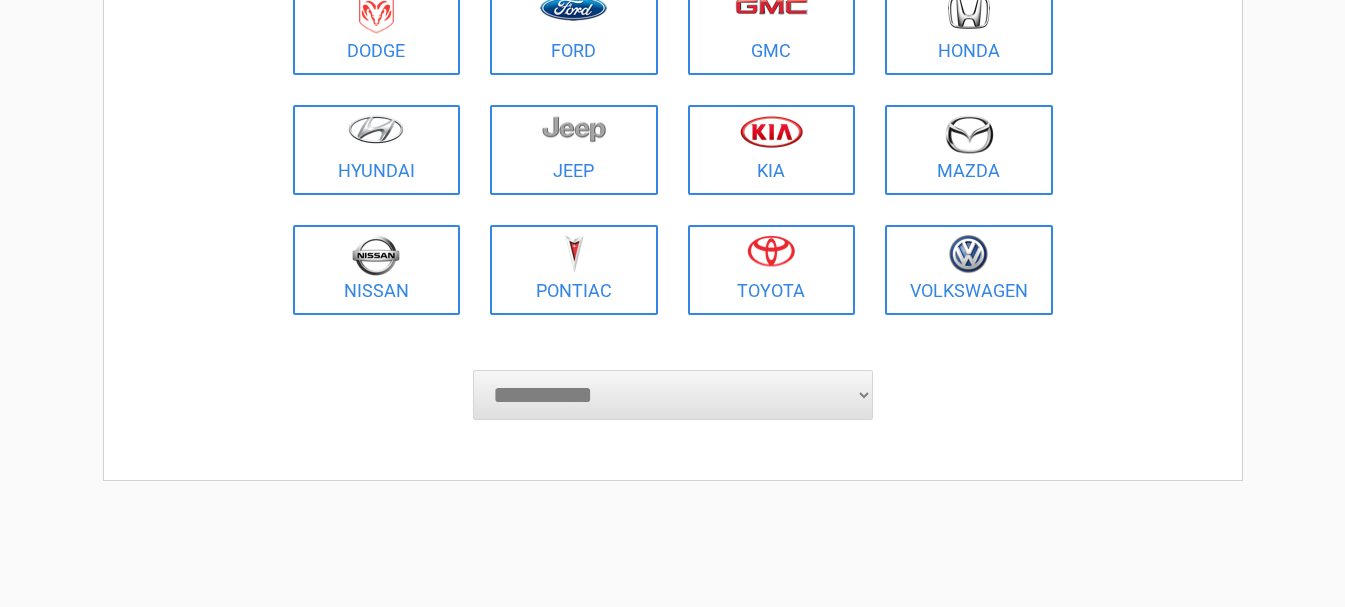 drag, startPoint x: 882, startPoint y: 428, endPoint x: 862, endPoint y: 399, distance: 35.22783 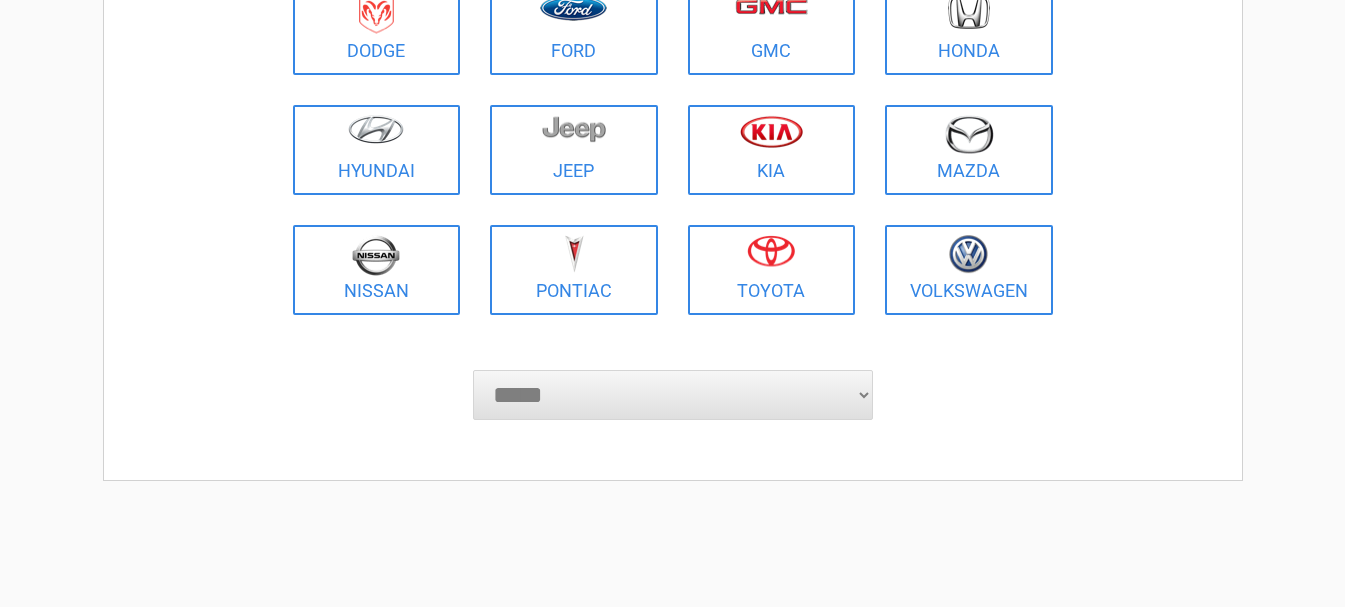 click on "**********" at bounding box center [673, 395] 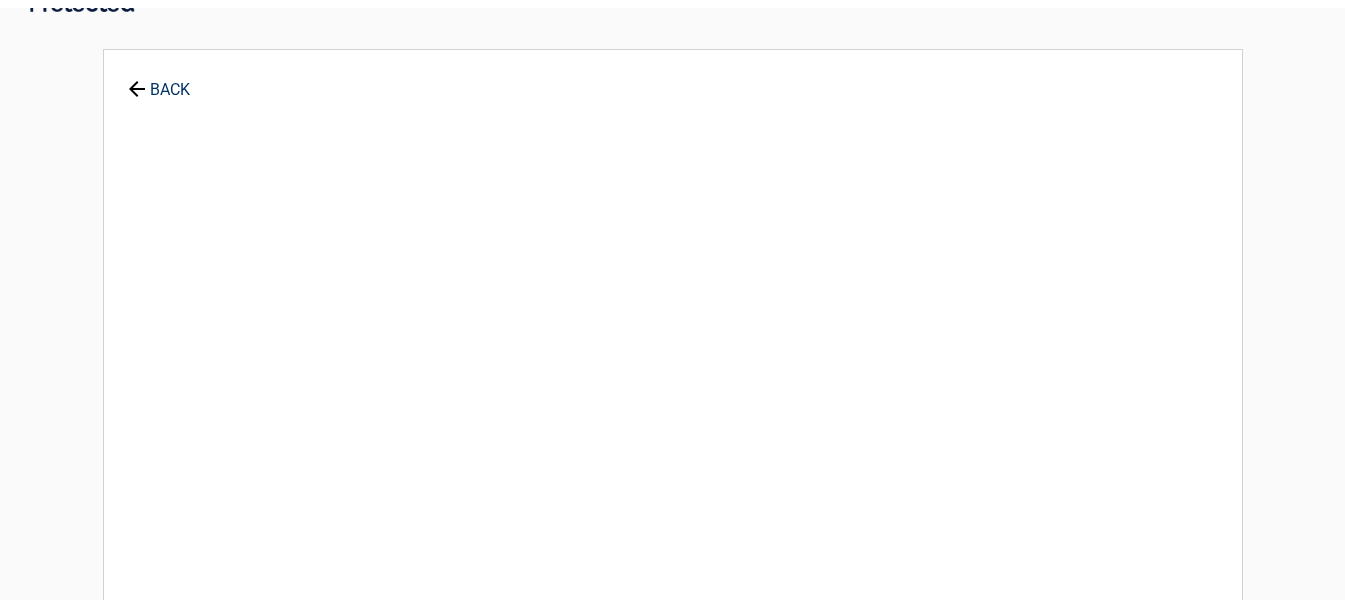 scroll, scrollTop: 0, scrollLeft: 0, axis: both 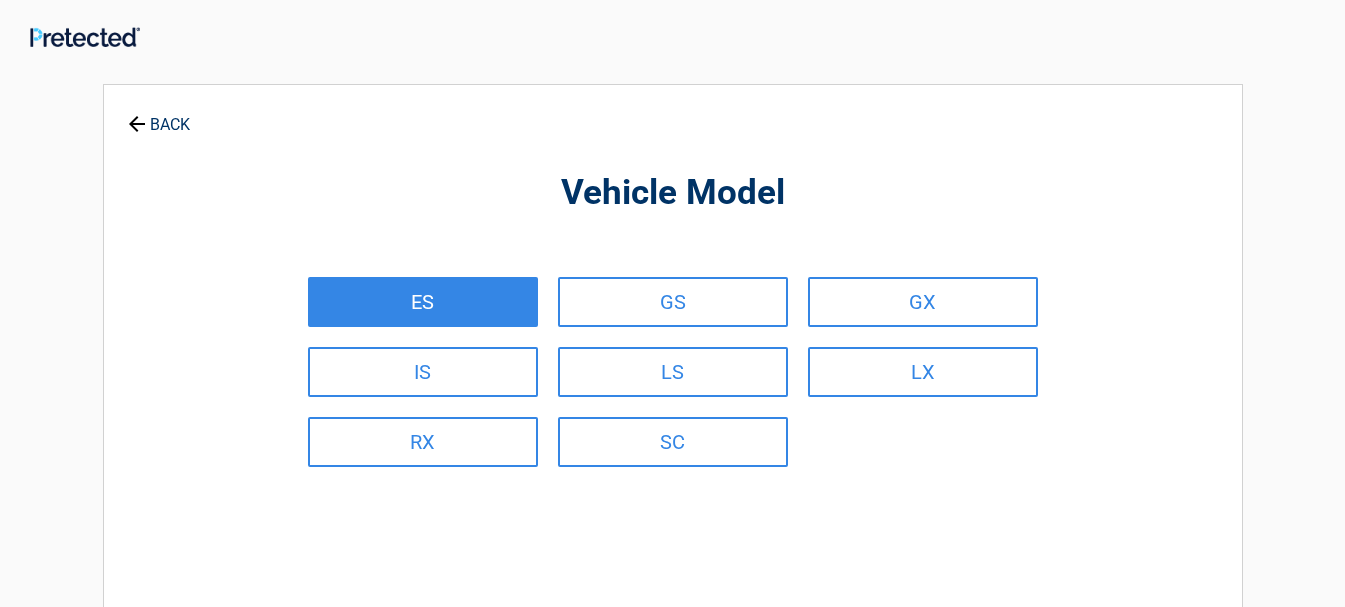 click on "ES" at bounding box center (423, 302) 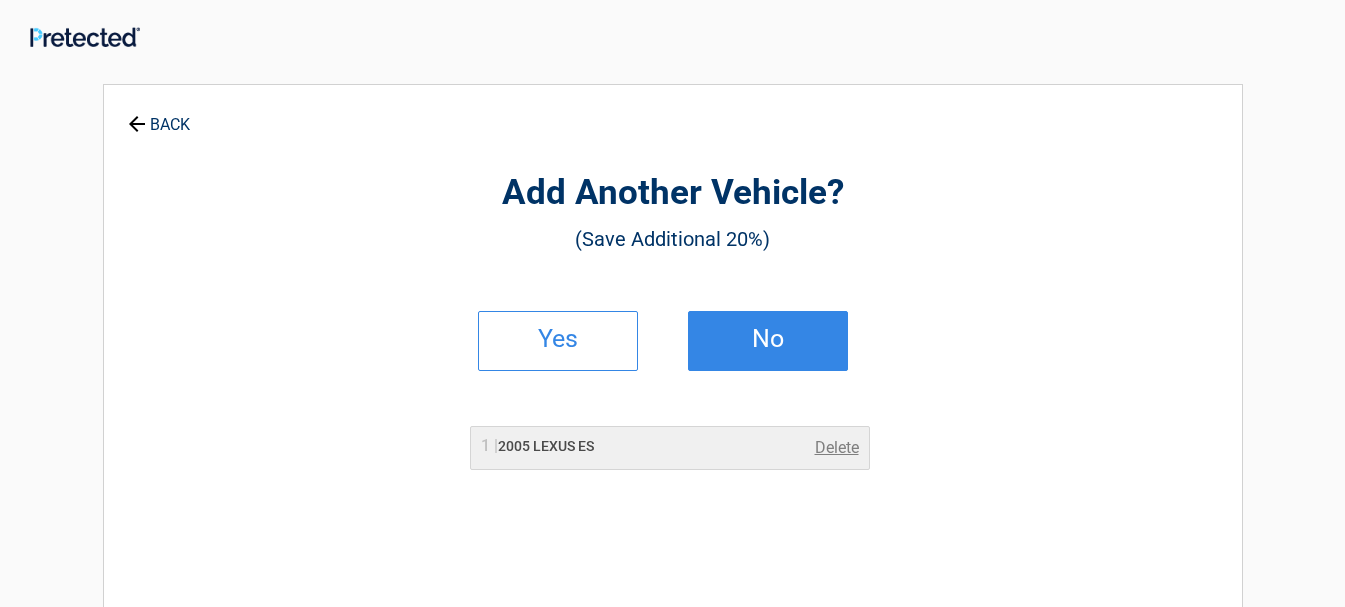 click on "No" at bounding box center [768, 339] 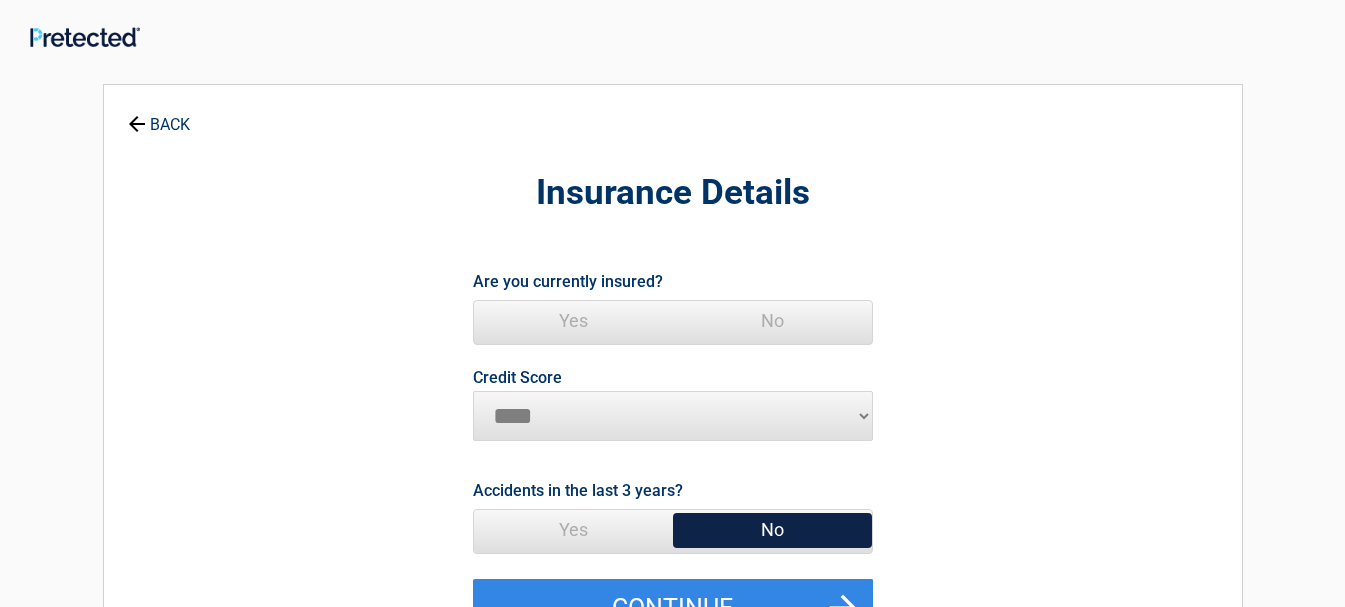 click on "Yes" at bounding box center [573, 321] 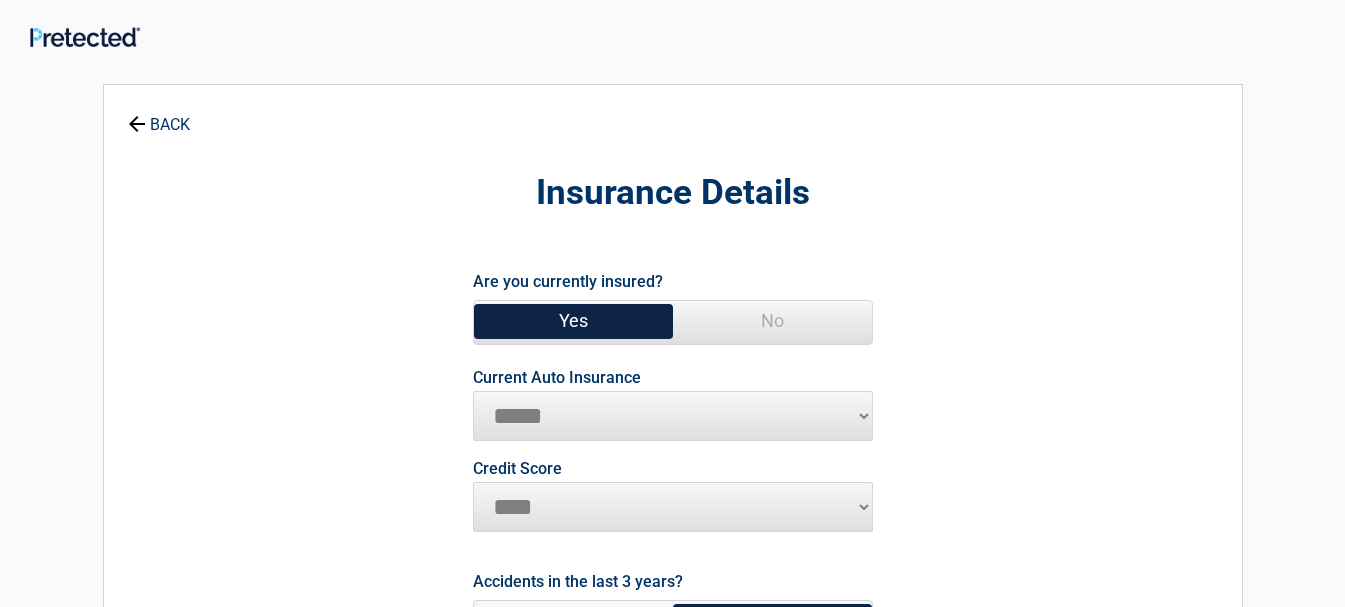 click on "**********" at bounding box center [673, 416] 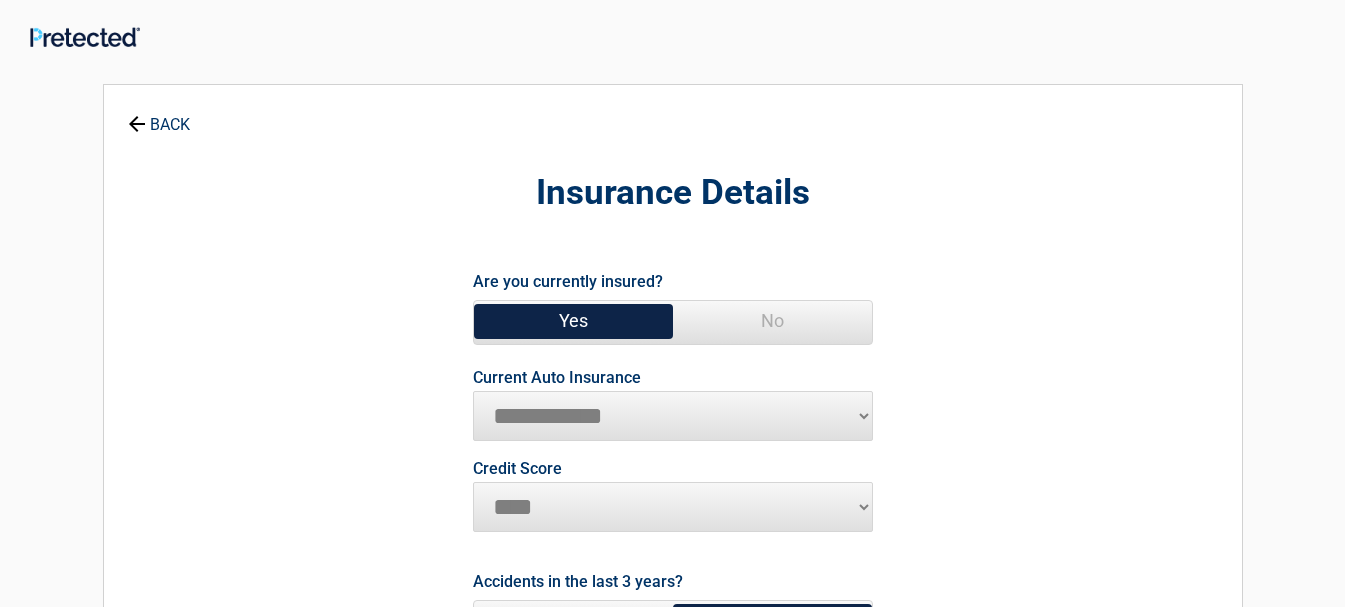 click on "**********" at bounding box center (673, 416) 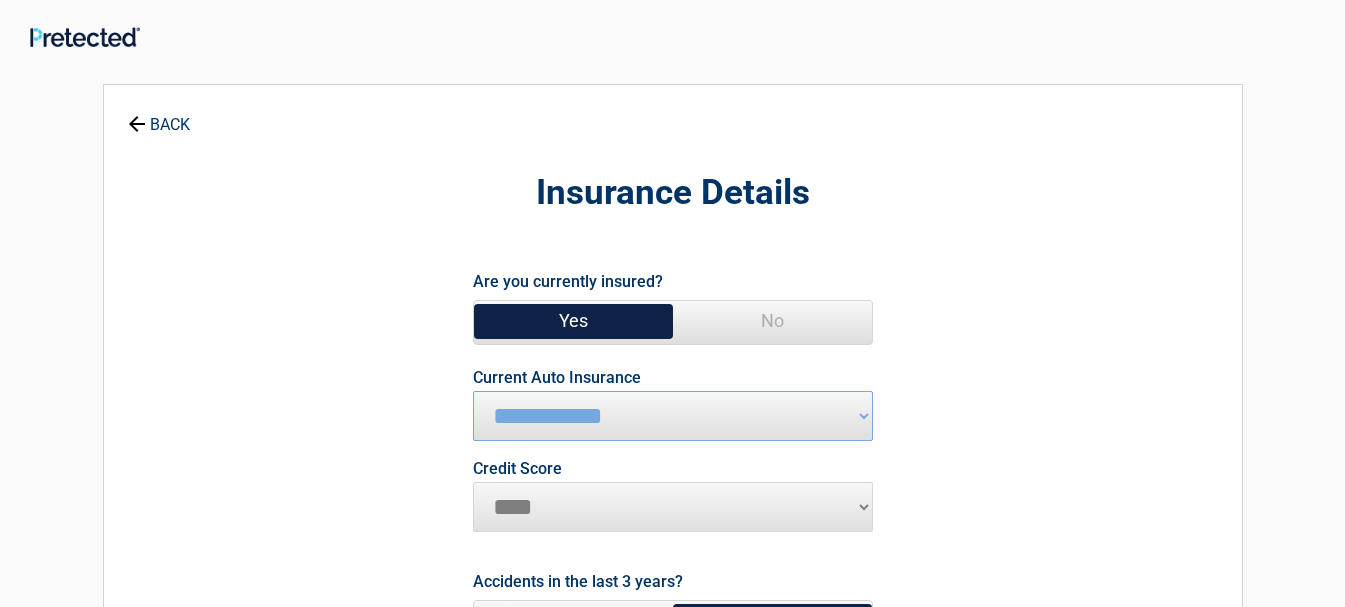 click on "*********
****
*******
****" at bounding box center [673, 507] 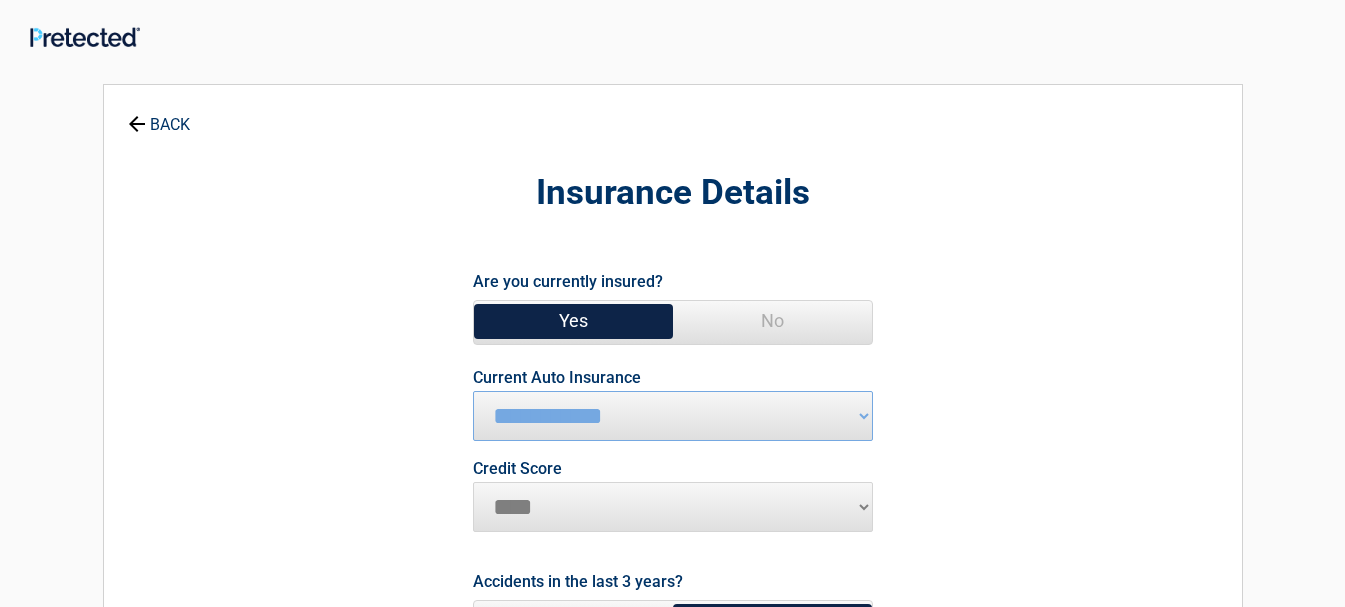 select on "****" 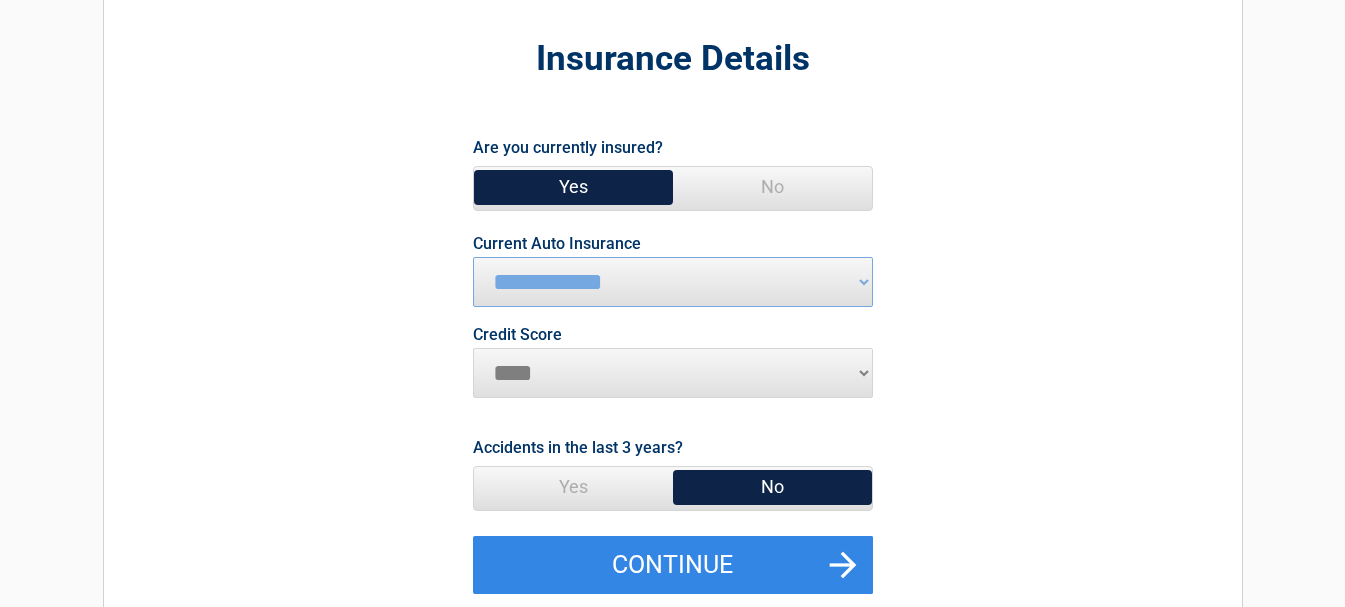 scroll, scrollTop: 160, scrollLeft: 0, axis: vertical 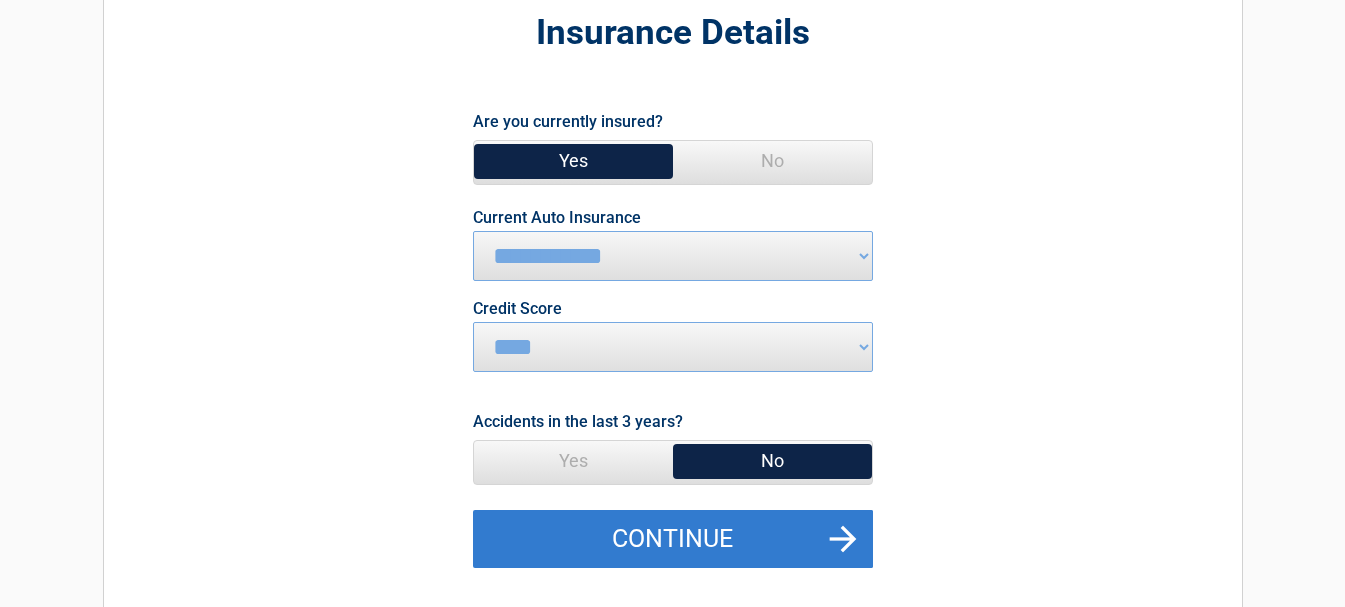 click on "Continue" at bounding box center [673, 539] 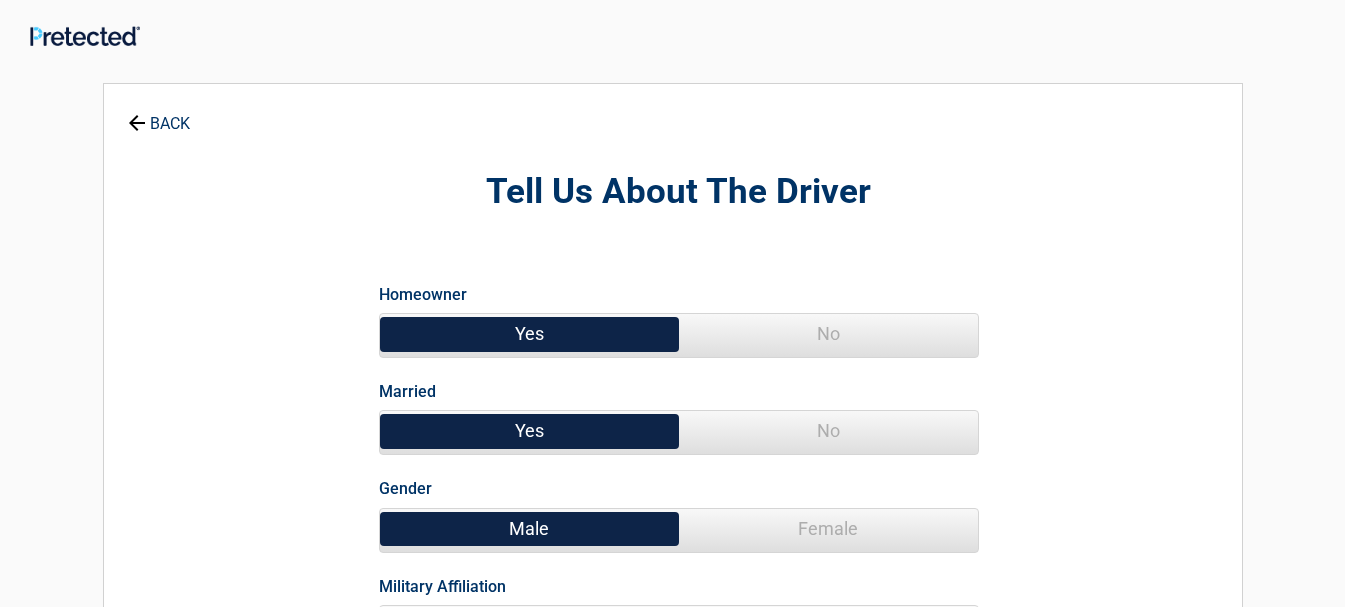 scroll, scrollTop: 0, scrollLeft: 0, axis: both 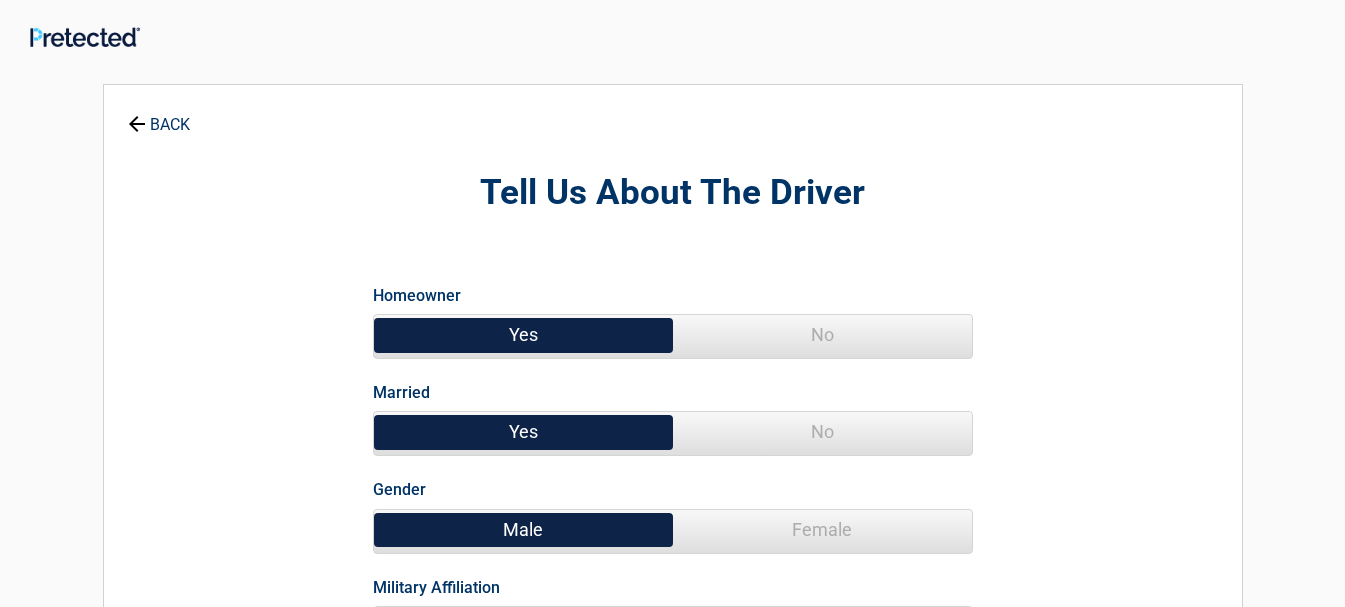 click on "No" at bounding box center [822, 335] 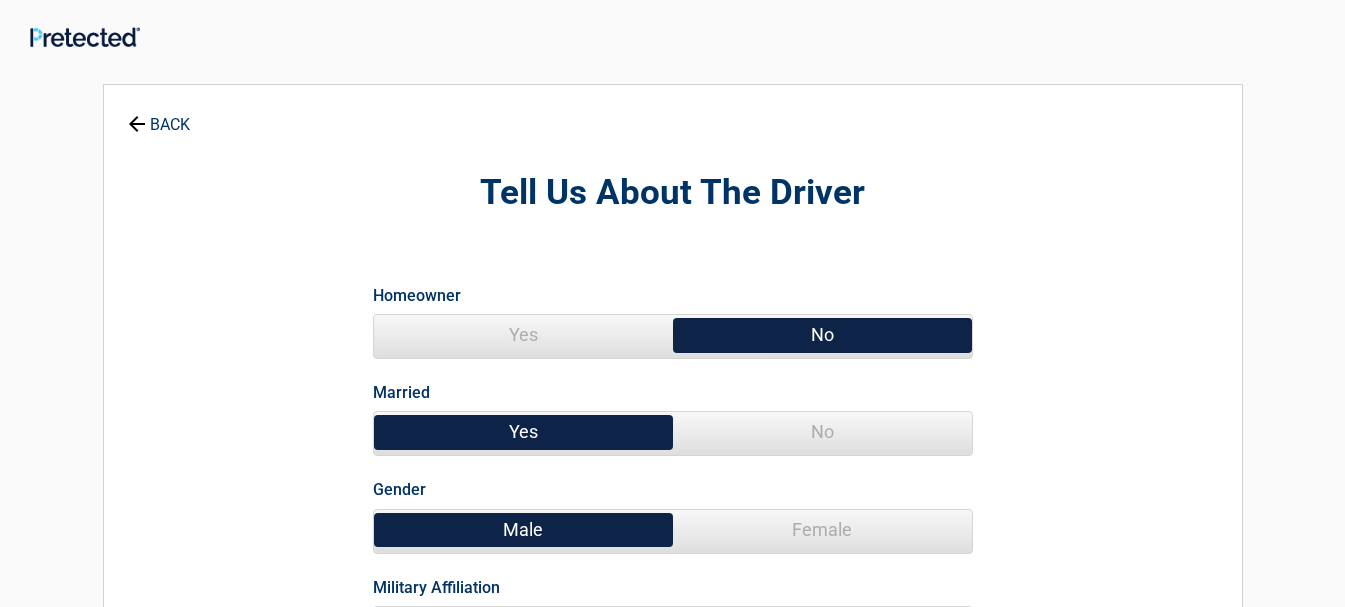 click on "No" at bounding box center (822, 432) 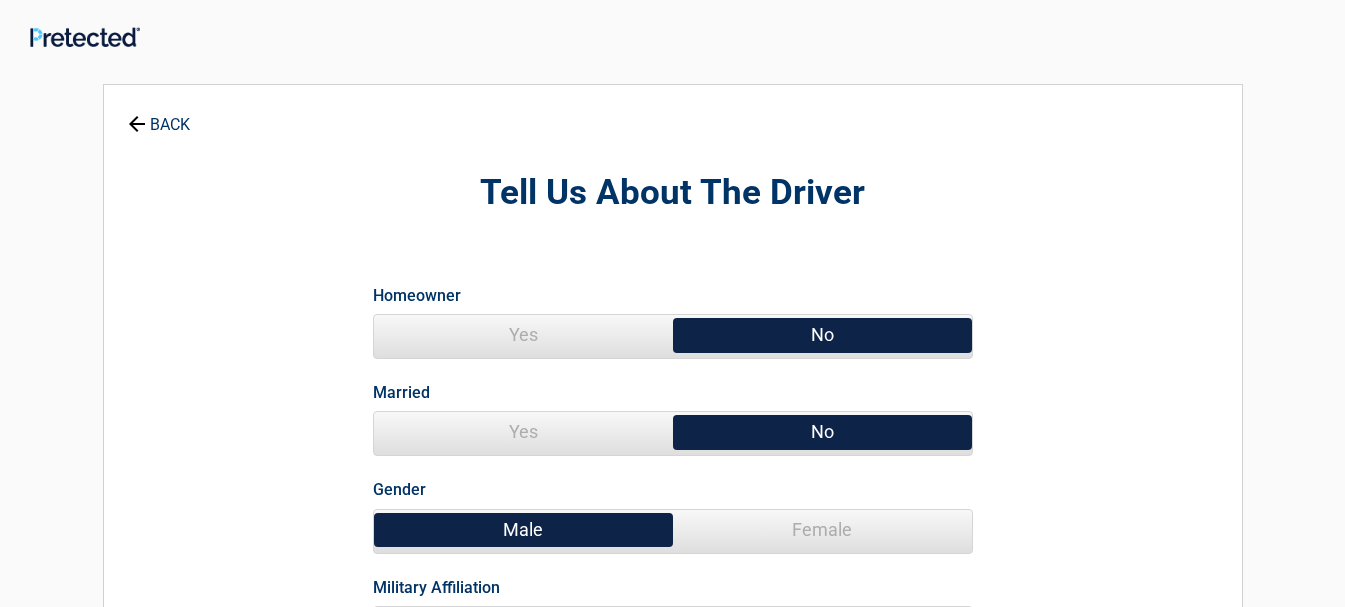 click on "Male" at bounding box center [523, 530] 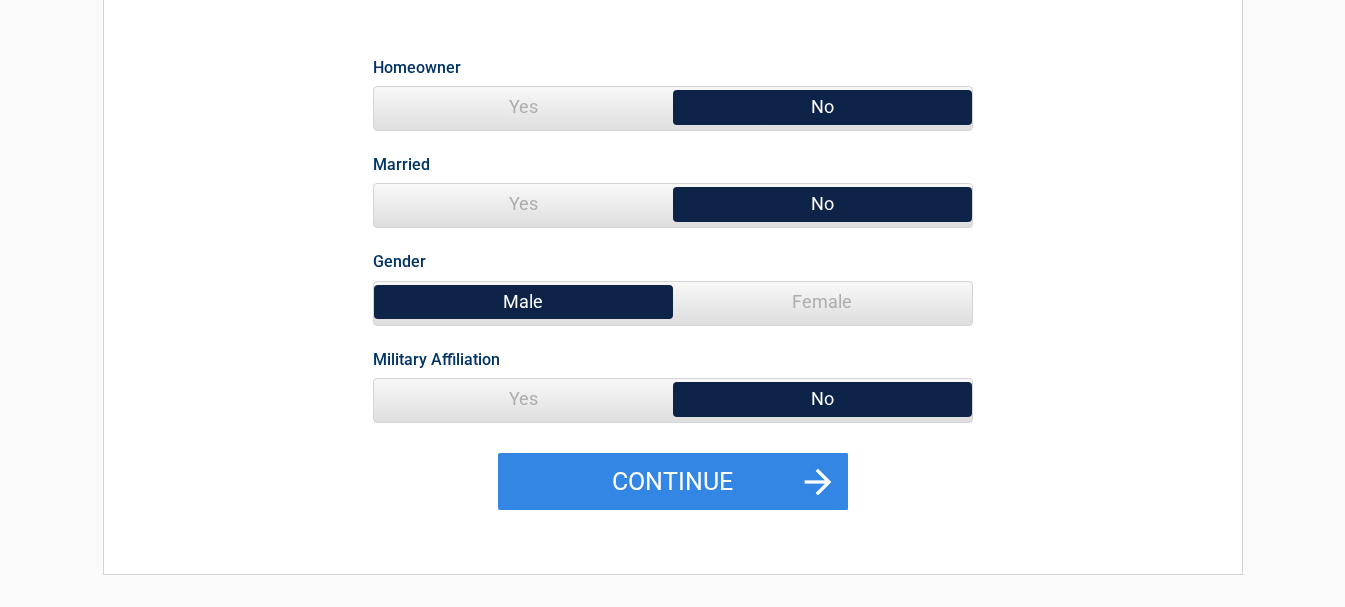 scroll, scrollTop: 268, scrollLeft: 0, axis: vertical 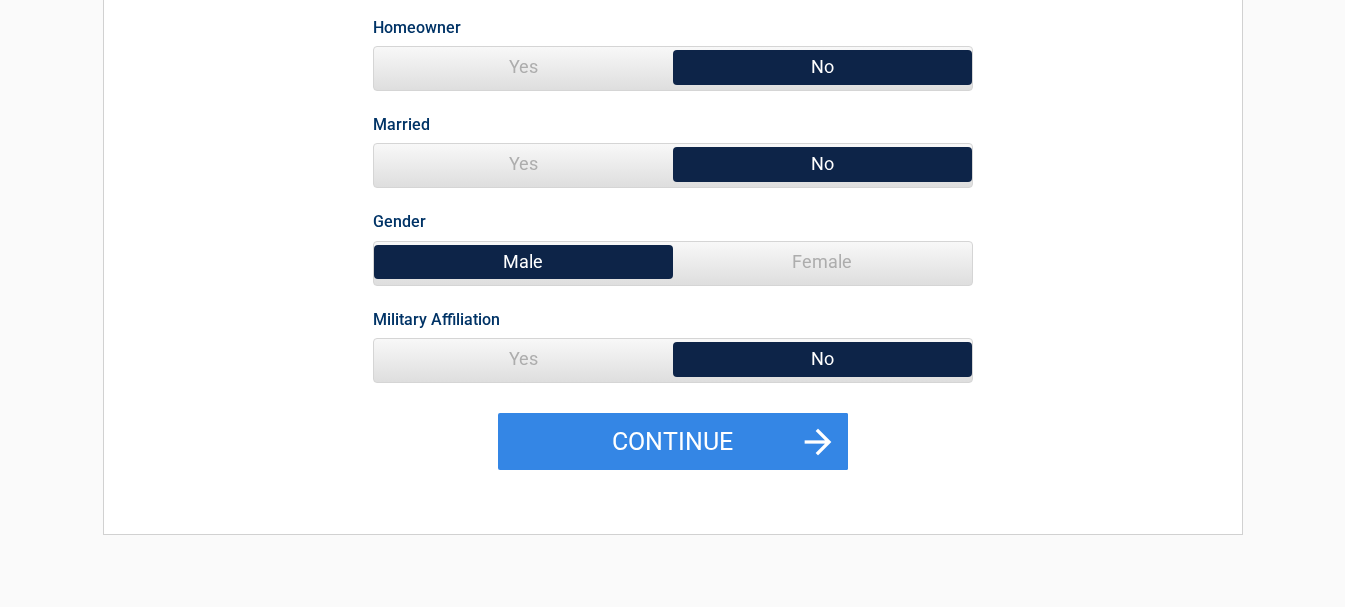 click on "Yes" at bounding box center [523, 359] 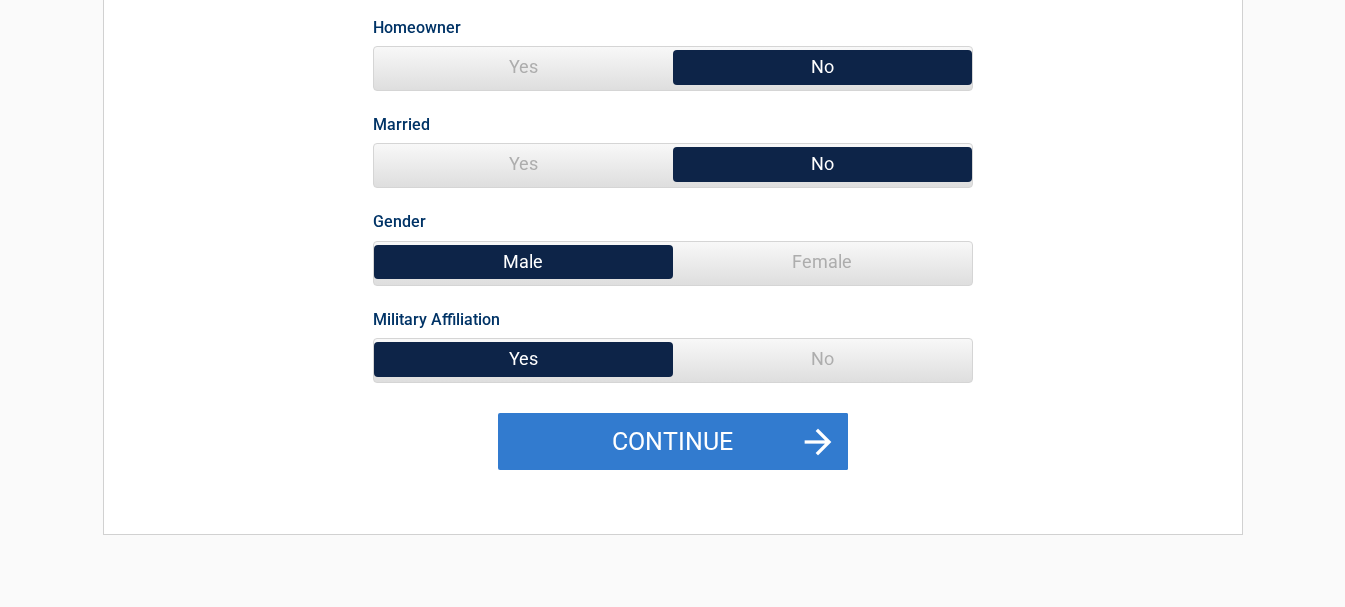 click on "Continue" at bounding box center (673, 442) 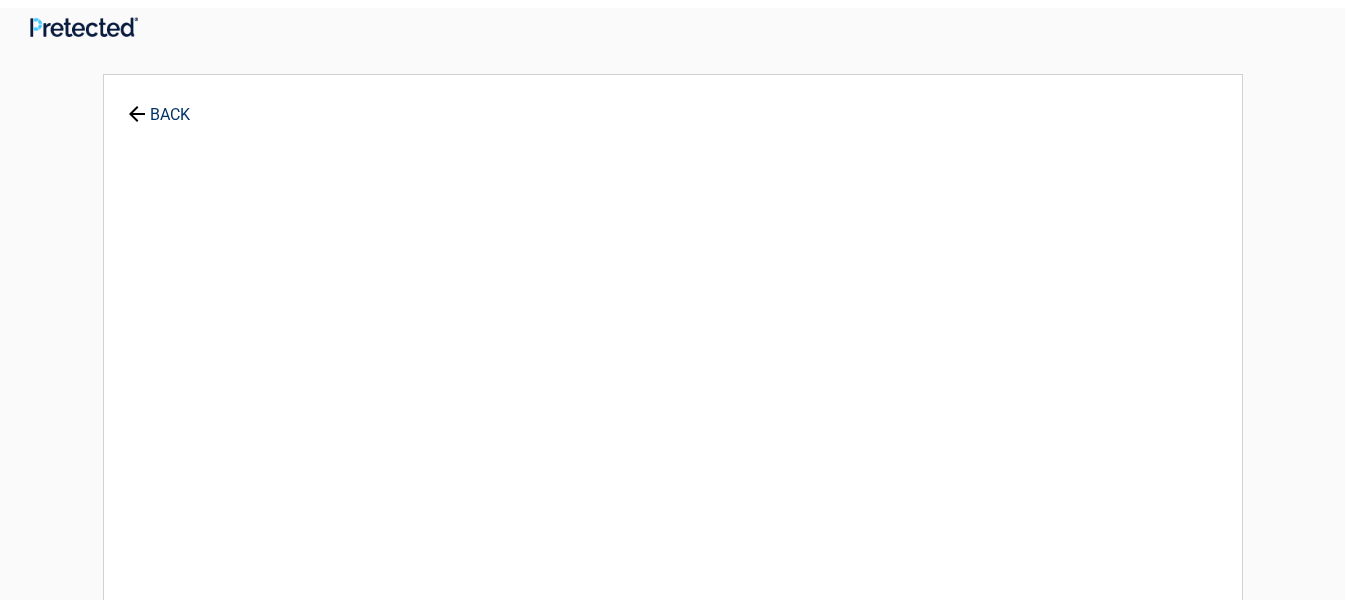 scroll, scrollTop: 0, scrollLeft: 0, axis: both 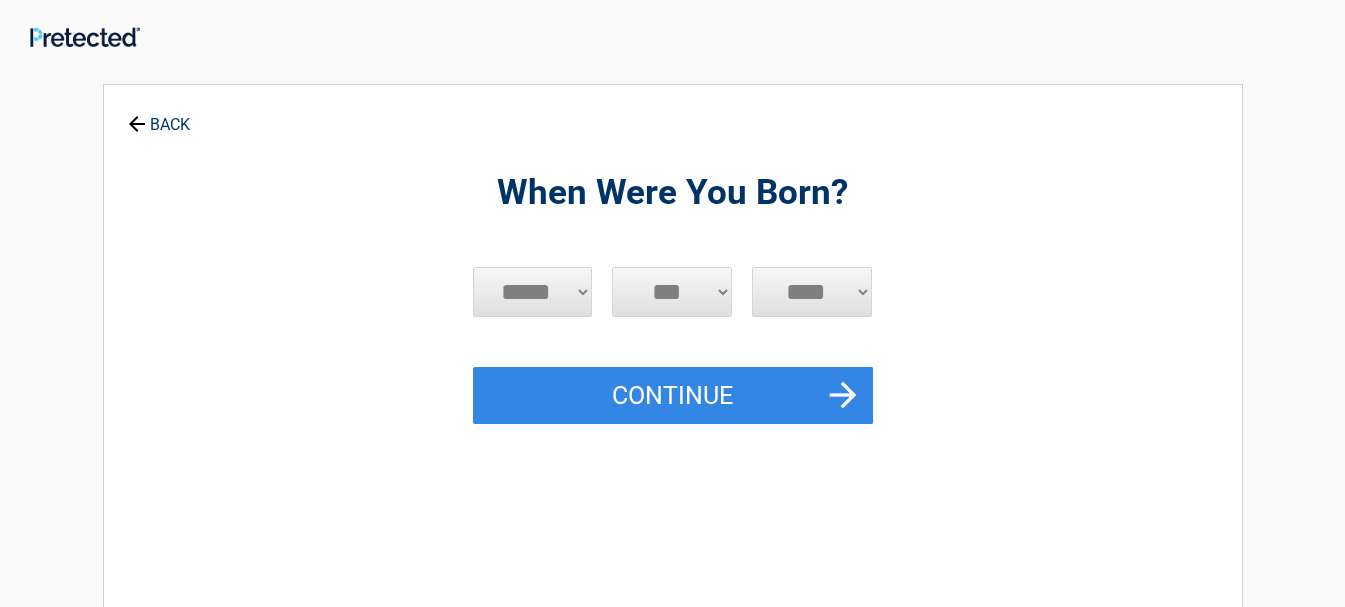 click on "*****
***
***
***
***
***
***
***
***
***
***
***
***" at bounding box center [533, 292] 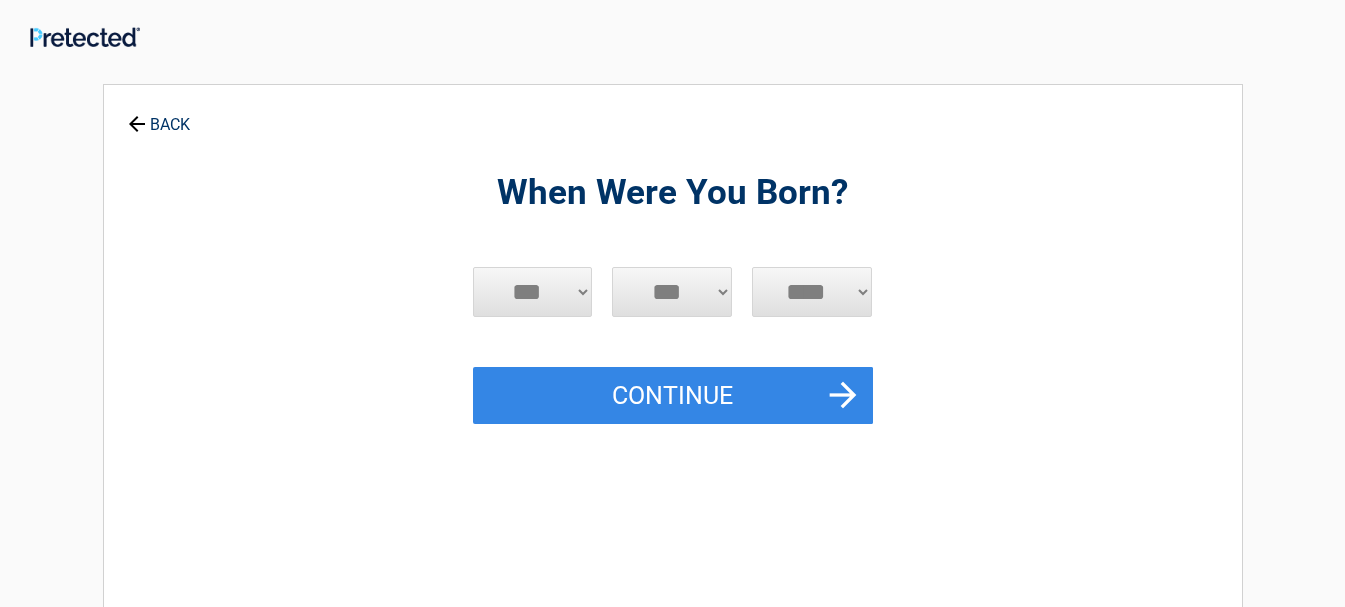 click on "*****
***
***
***
***
***
***
***
***
***
***
***
***" at bounding box center (533, 292) 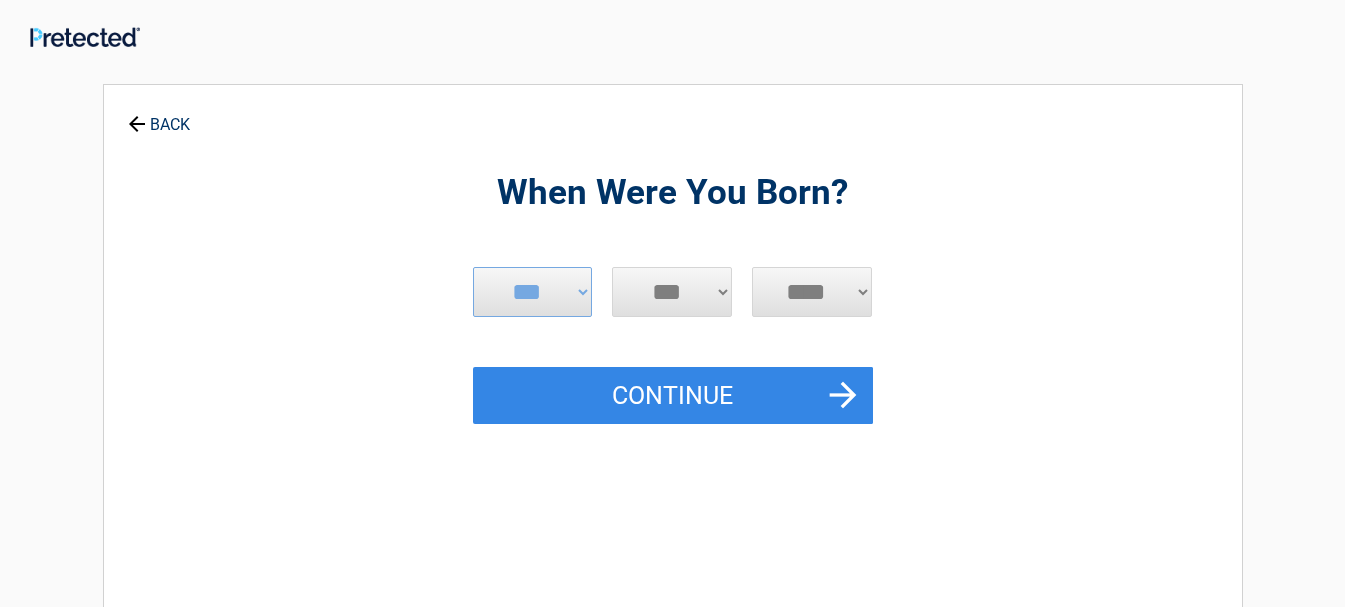click on "*** * * * * * * * * * ** ** ** ** ** ** ** ** ** ** ** ** ** ** ** ** ** ** ** ** ** **" at bounding box center [672, 292] 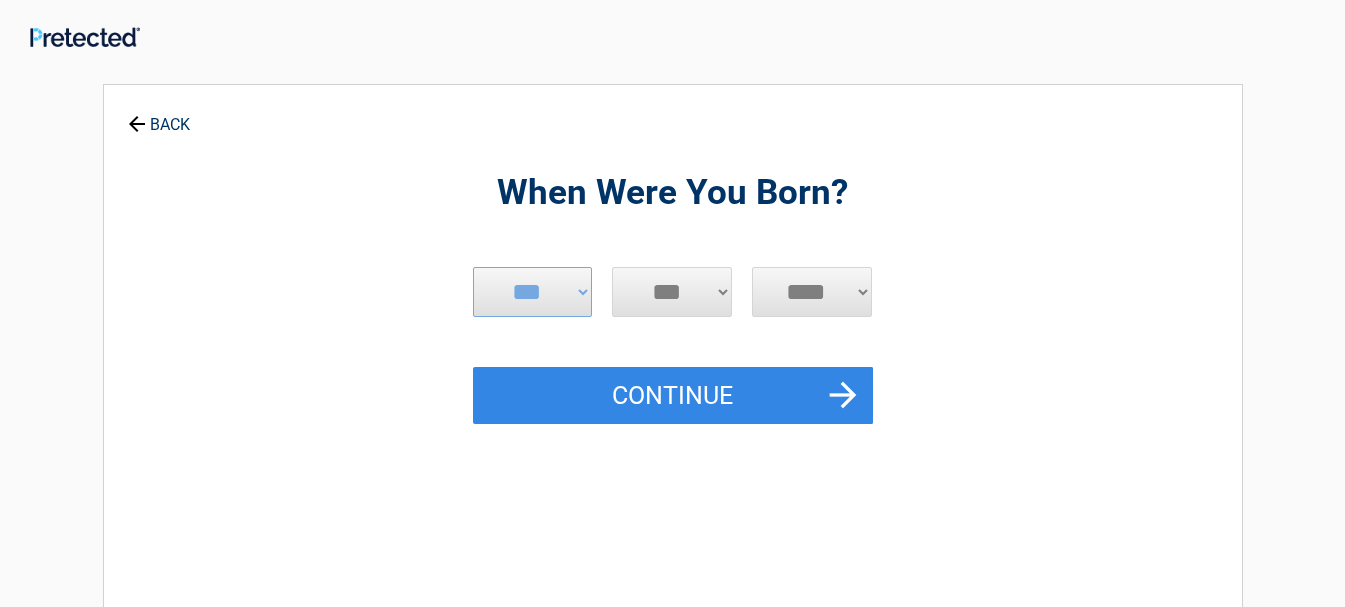 select on "**" 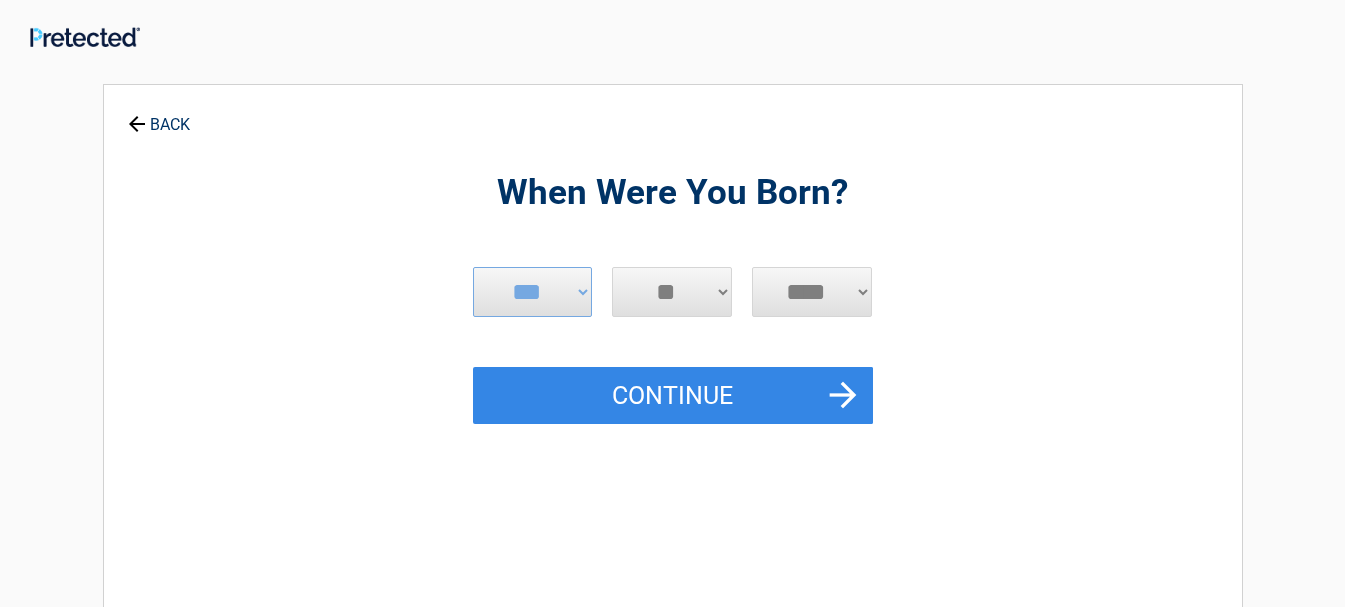 click on "*** * * * * * * * * * ** ** ** ** ** ** ** ** ** ** ** ** ** ** ** ** ** ** ** ** ** **" at bounding box center (672, 292) 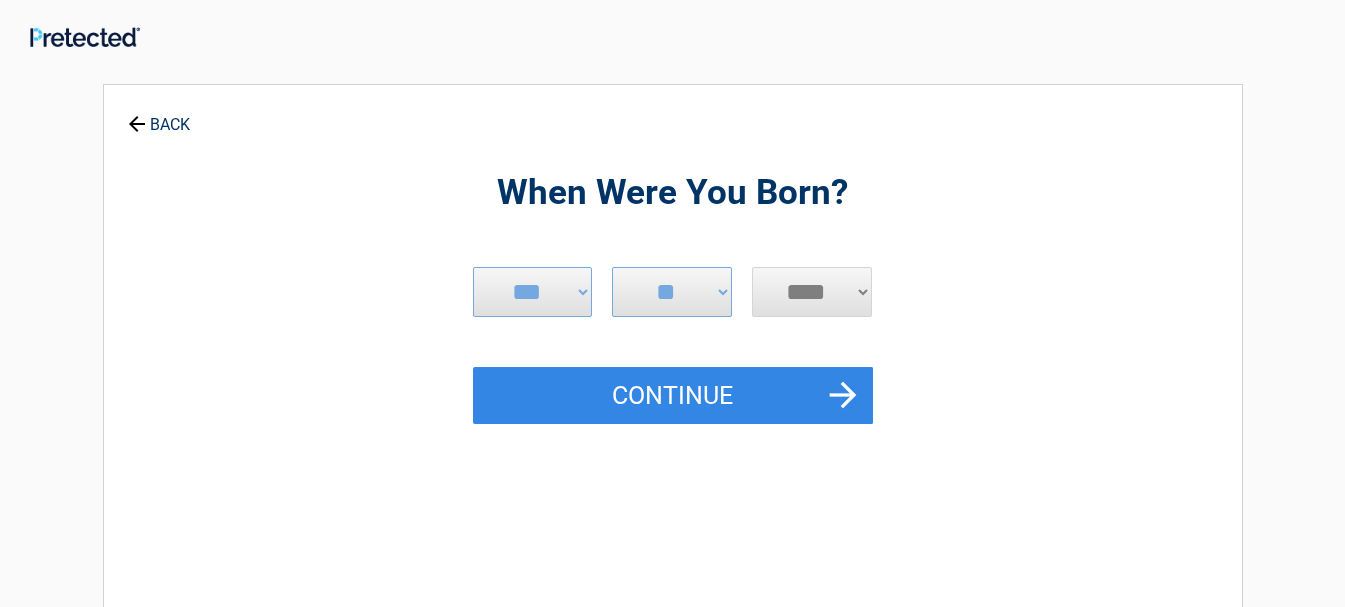 click on "****
****
****
****
****
****
****
****
****
****
****
****
****
****
****
****
****
****
****
****
****
****
****
****
****
****
****
****
****
****
****
****
****
****
****
****
****
****
****
****
****
****
****
****
****
****
****
****
****
****
****
****
****
****
****
****
****
****
****
****
****
****
****
****" at bounding box center [812, 292] 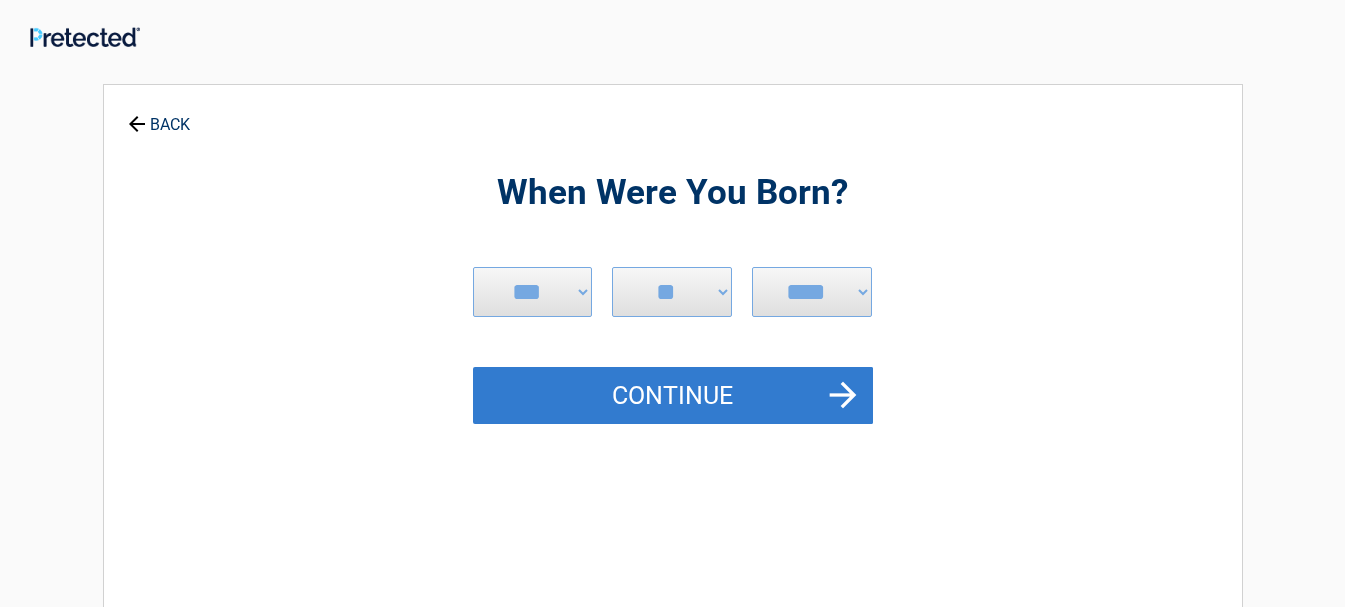 click on "Continue" at bounding box center (673, 396) 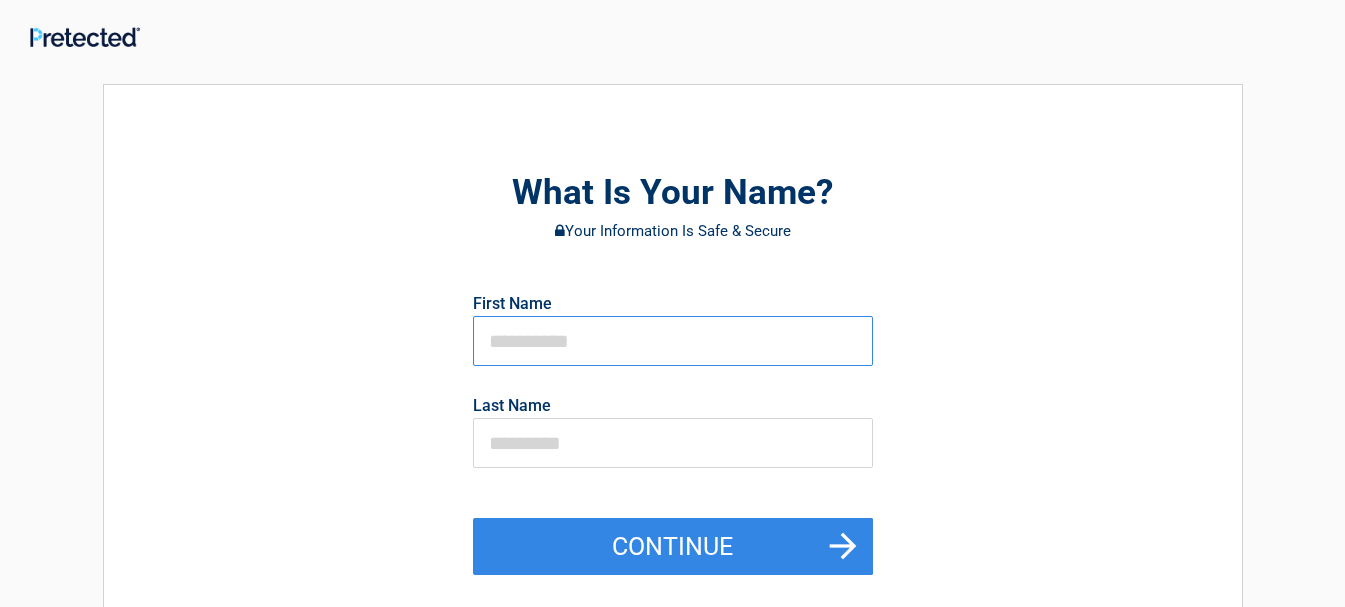 click at bounding box center (673, 341) 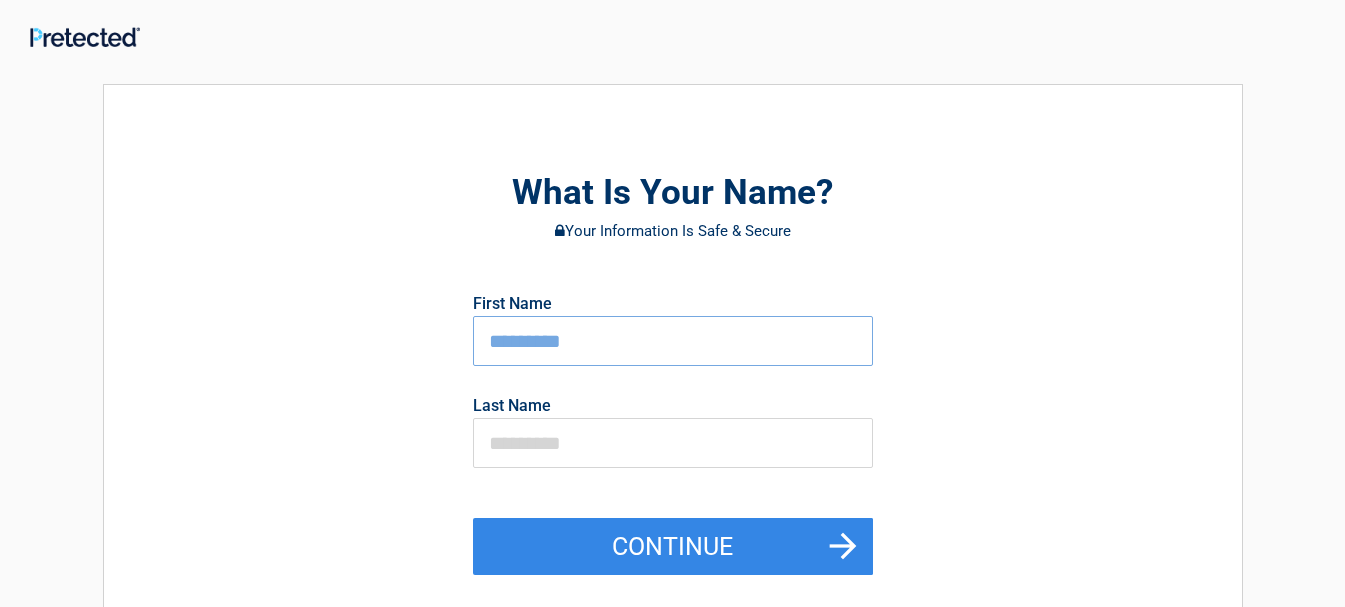click on "Last Name" at bounding box center [512, 406] 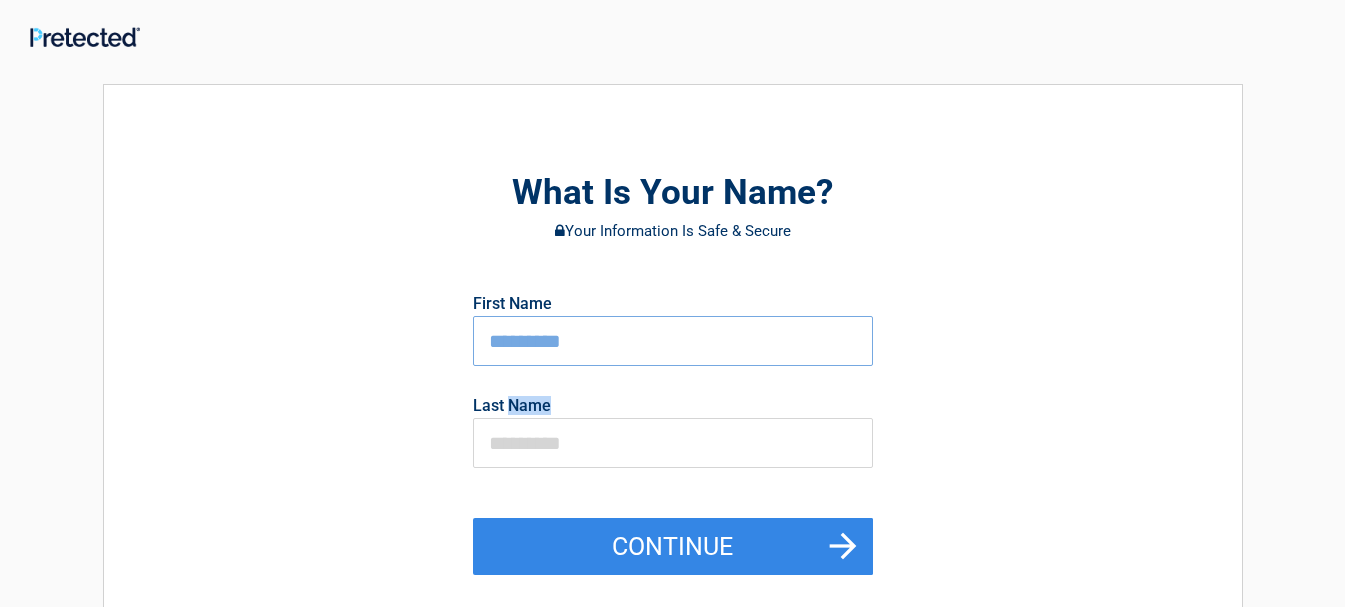 drag, startPoint x: 512, startPoint y: 408, endPoint x: 520, endPoint y: 430, distance: 23.409399 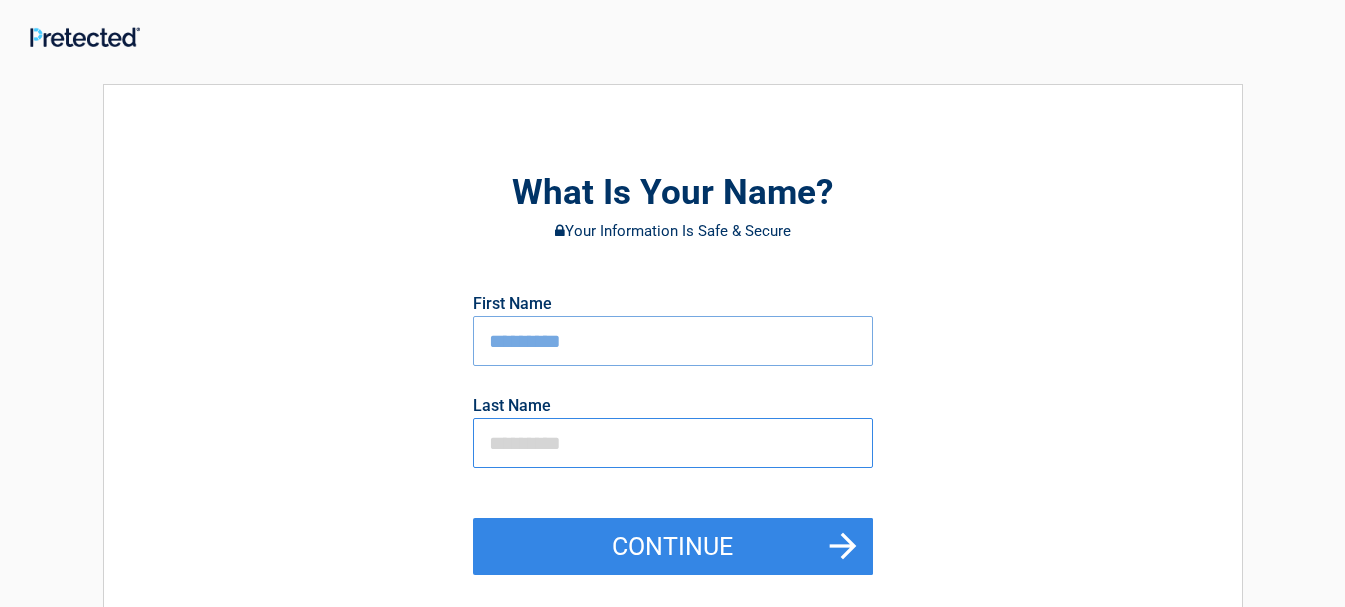 click at bounding box center (673, 443) 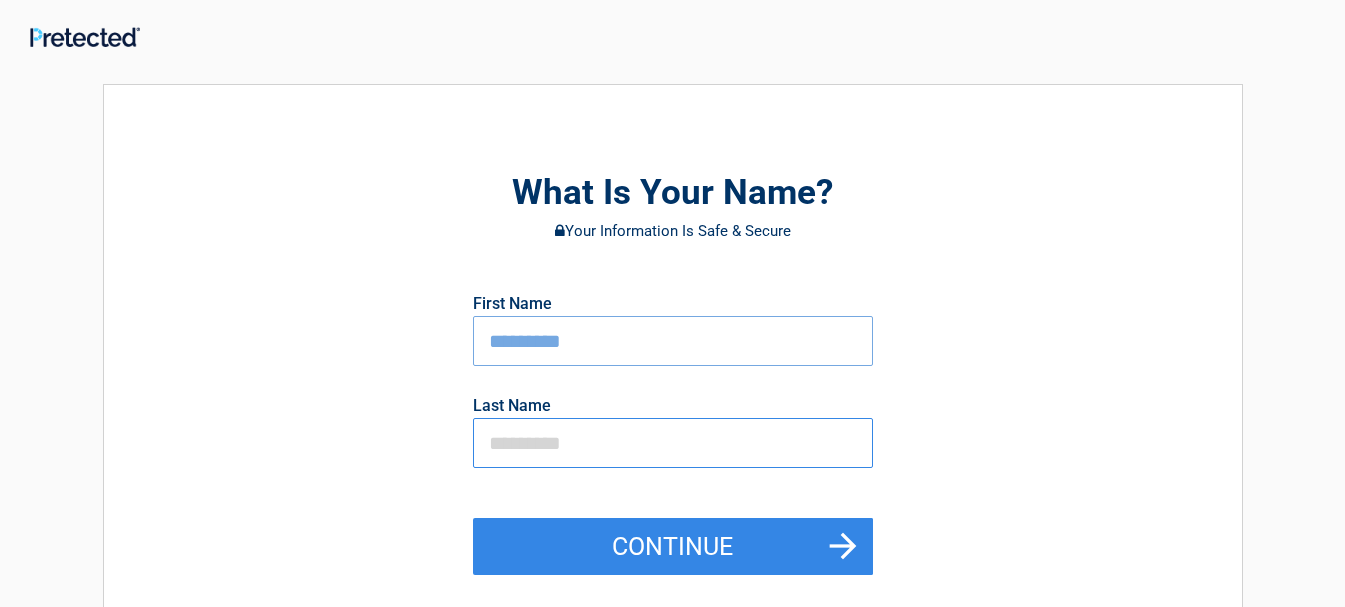 type on "********" 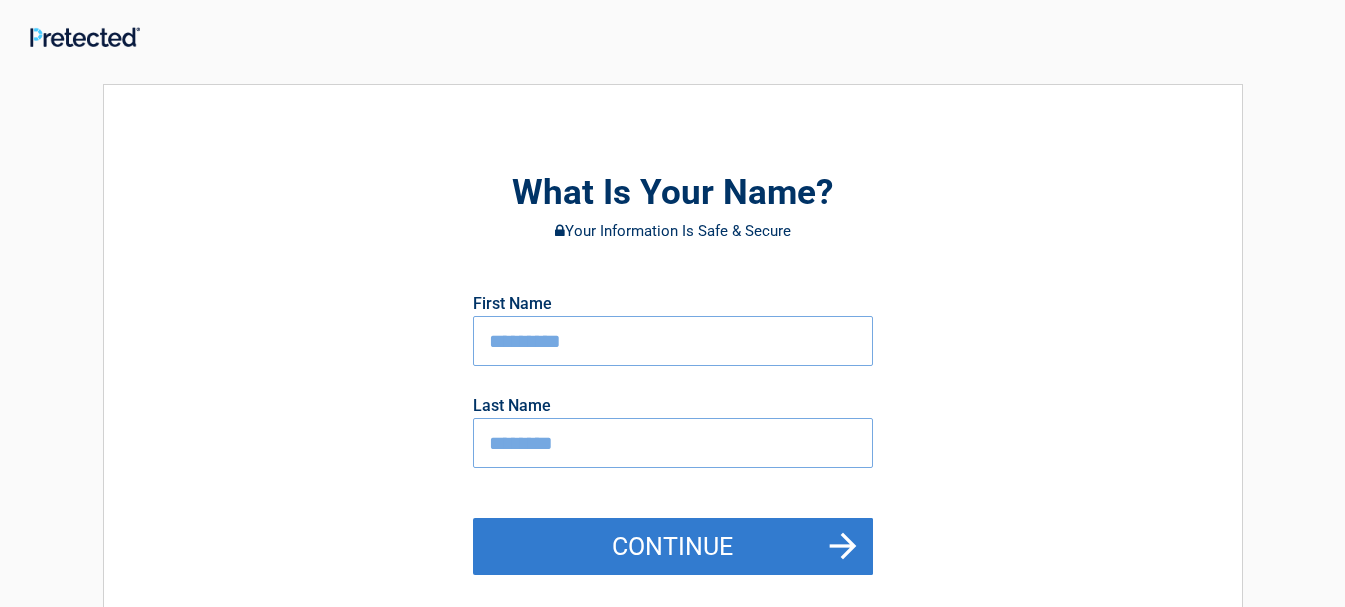 click on "Continue" at bounding box center [673, 547] 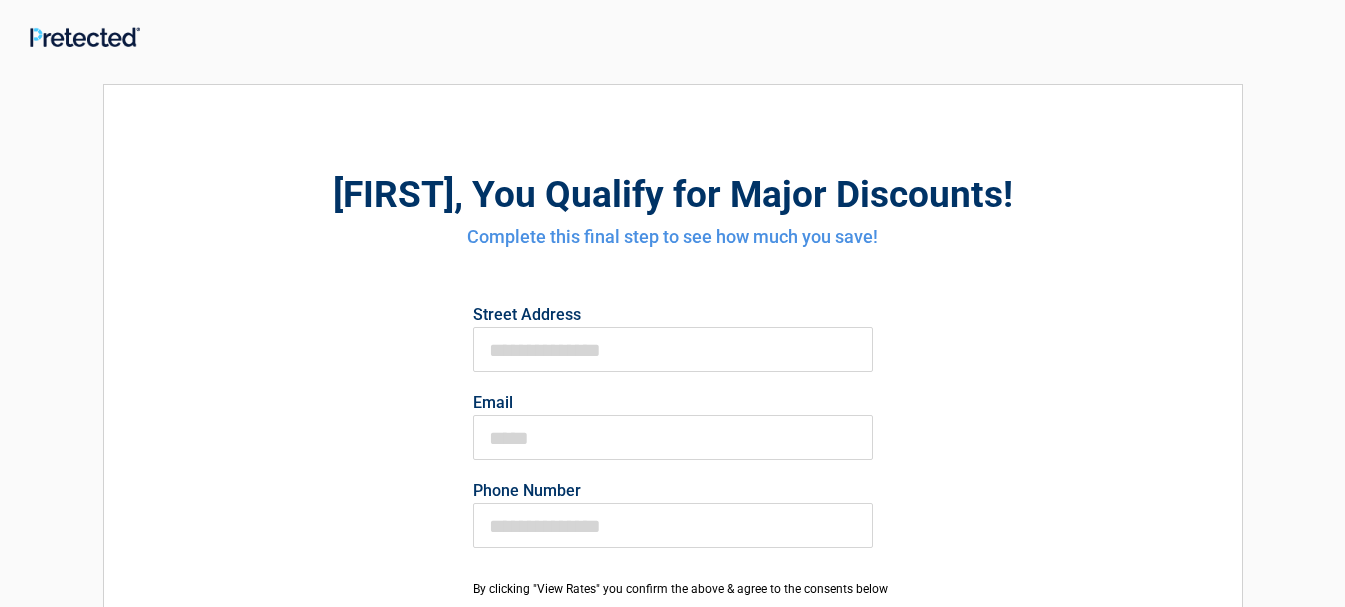 click on "Street Address" at bounding box center [673, 315] 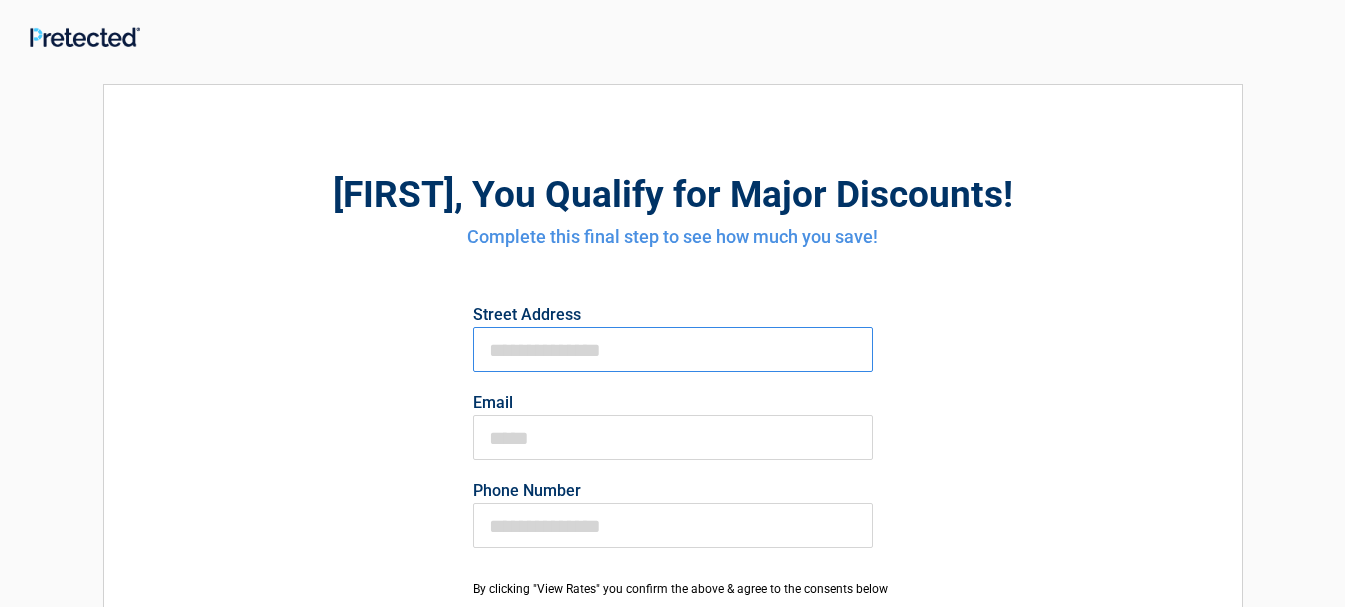 click on "First Name" at bounding box center (673, 349) 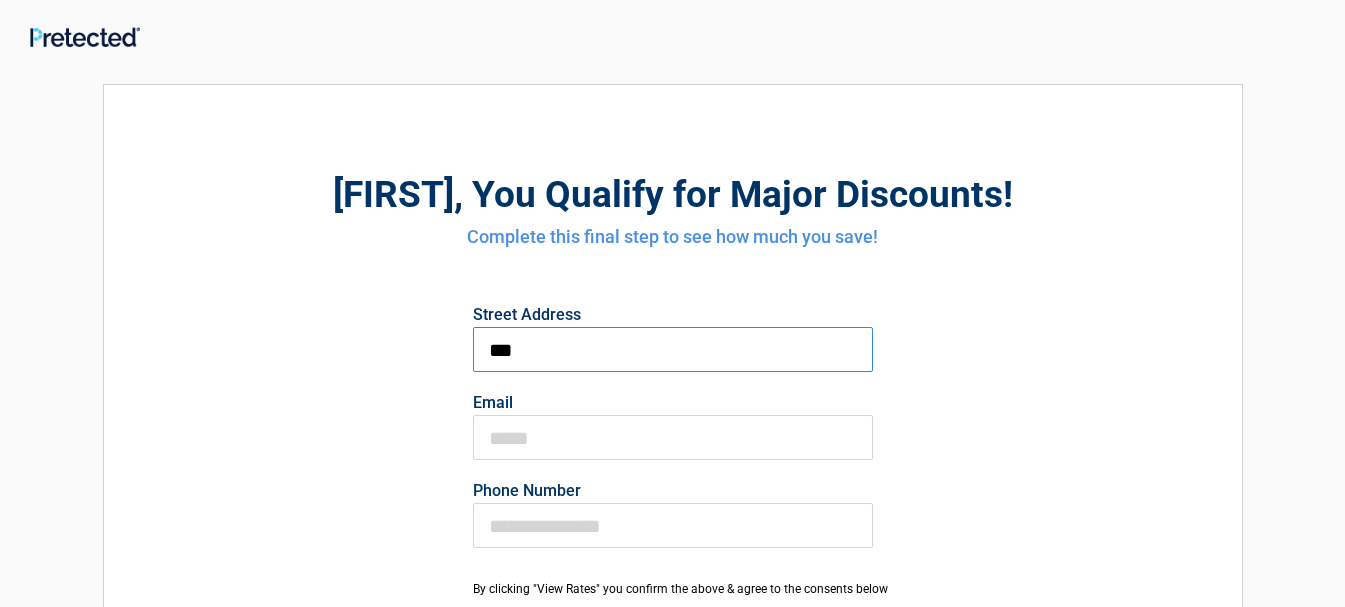 type on "**********" 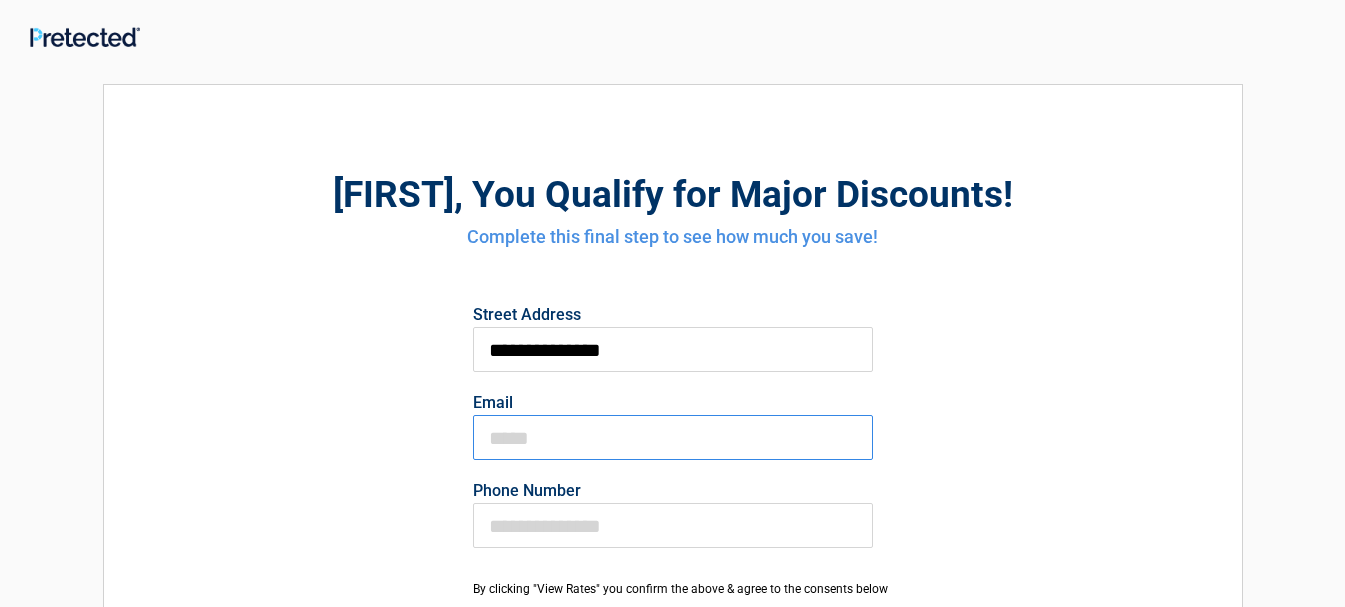 type on "**********" 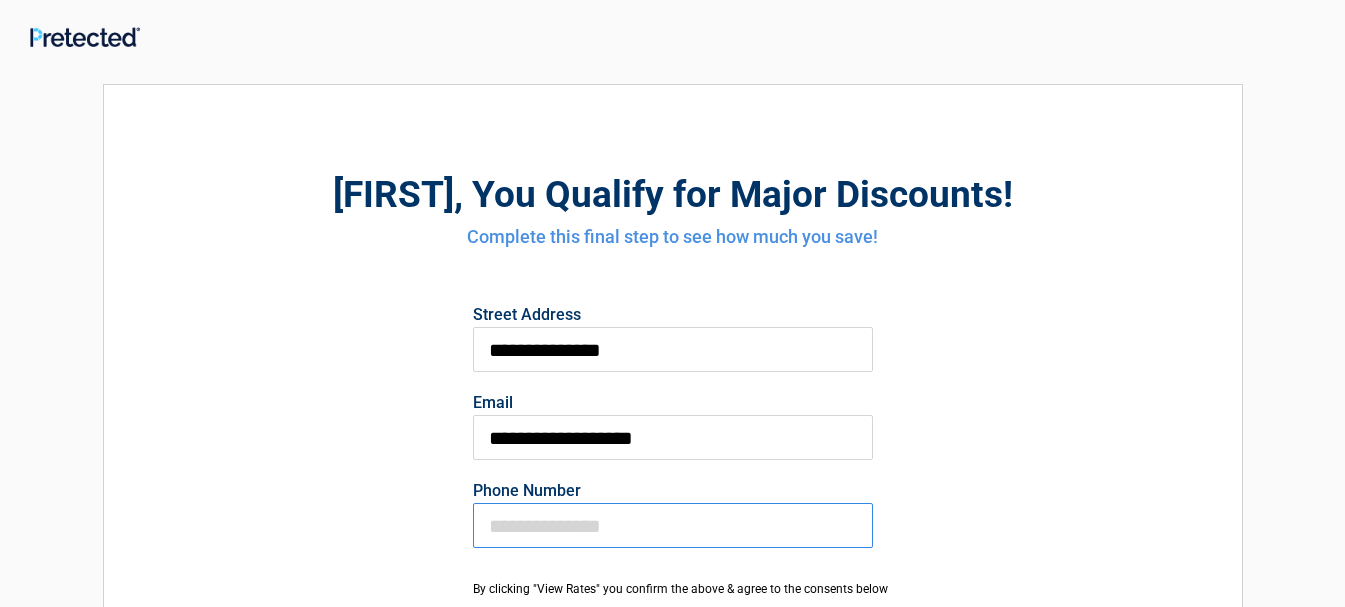 type on "**********" 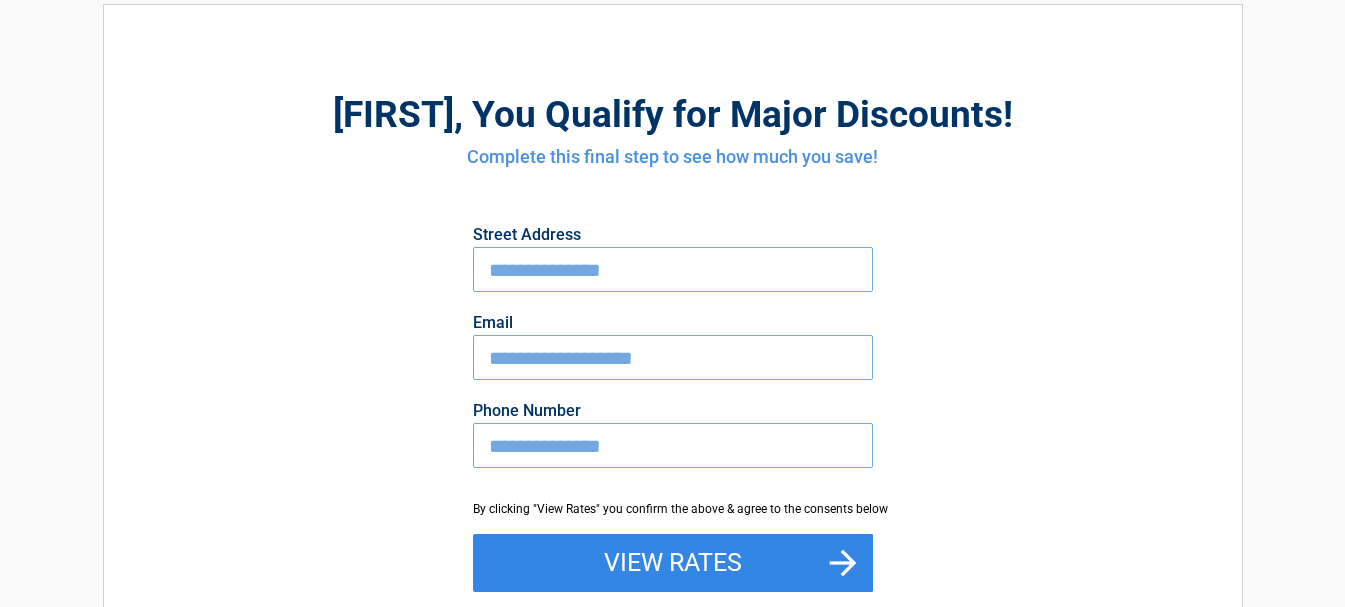 scroll, scrollTop: 120, scrollLeft: 0, axis: vertical 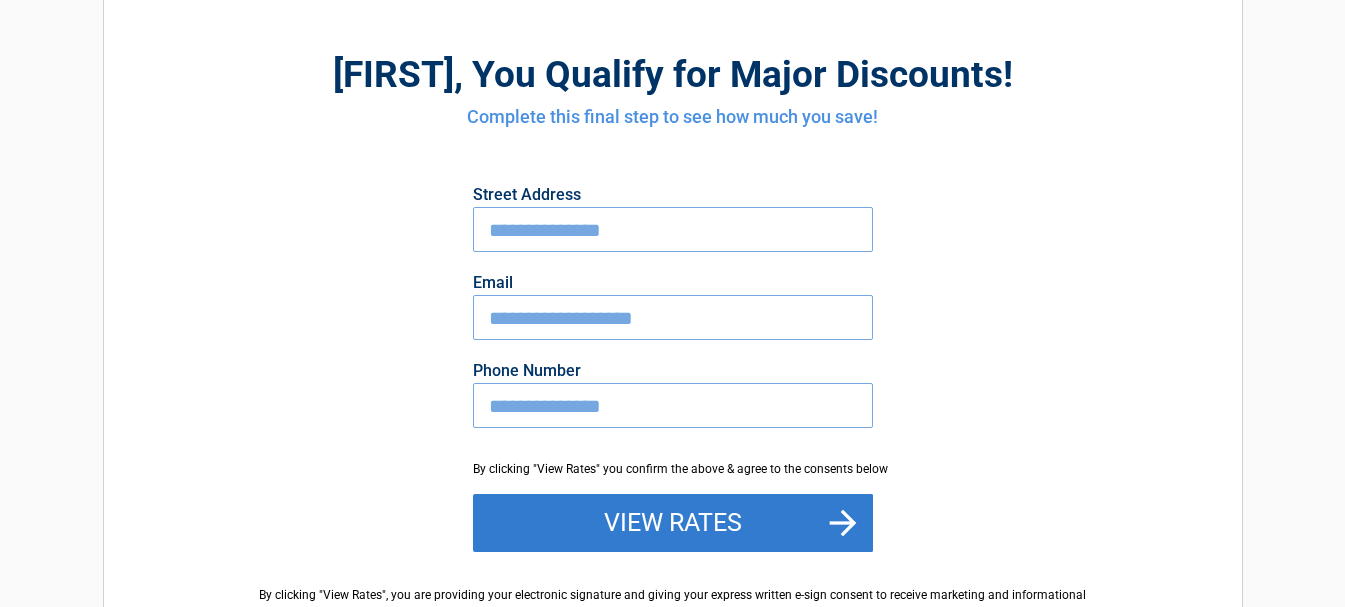 click on "View Rates" at bounding box center (673, 523) 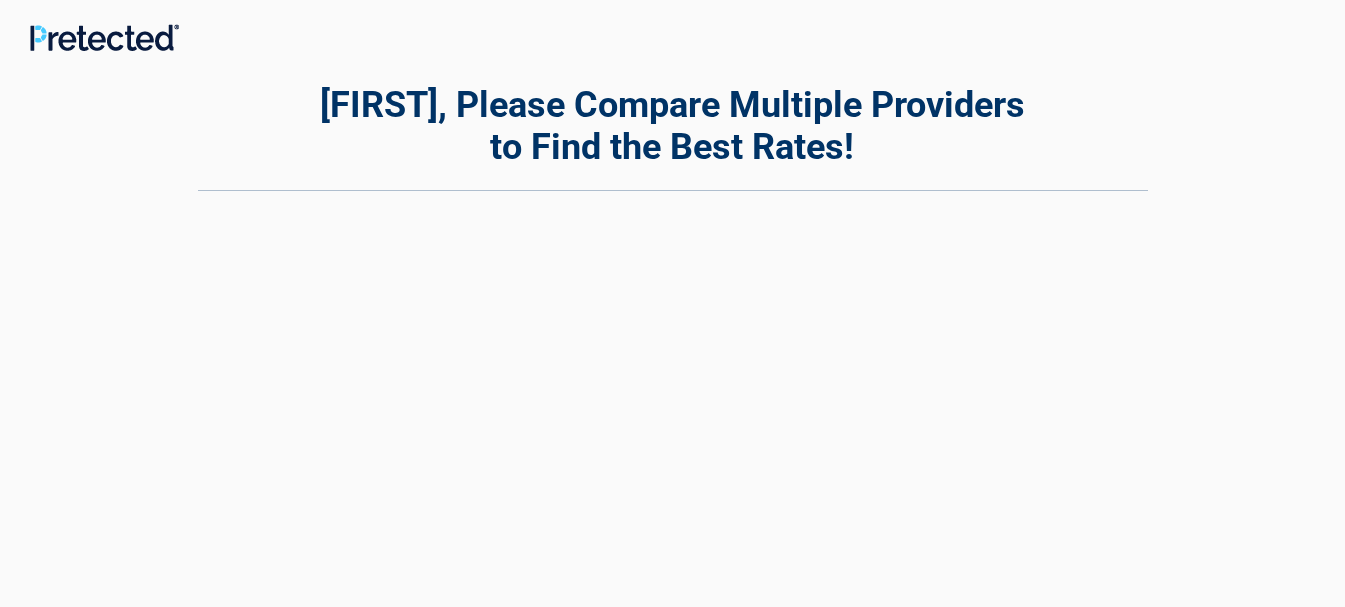 scroll, scrollTop: 0, scrollLeft: 0, axis: both 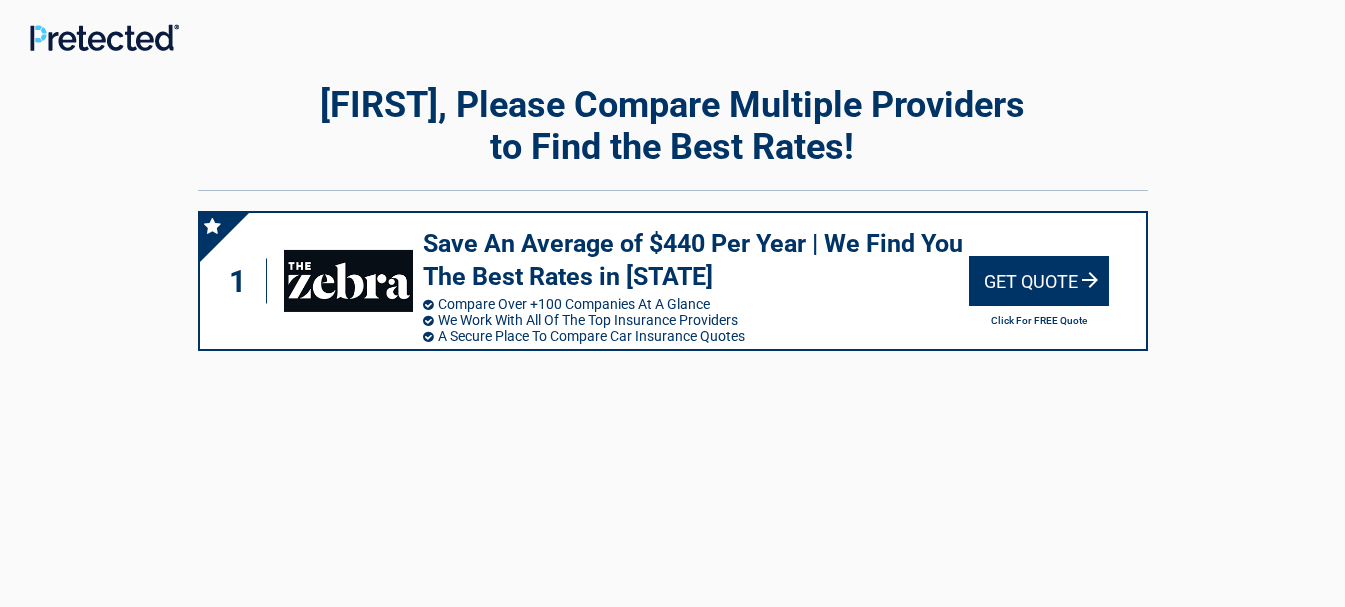 click on "Get Quote" at bounding box center (1039, 281) 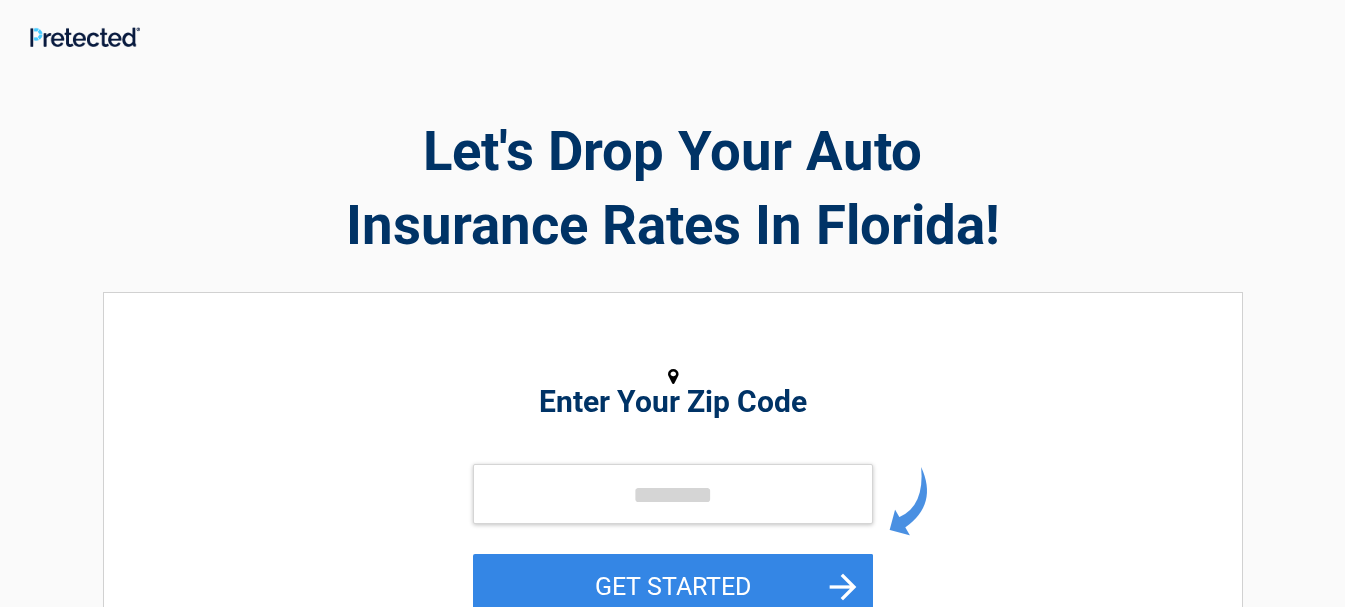 scroll, scrollTop: 120, scrollLeft: 0, axis: vertical 